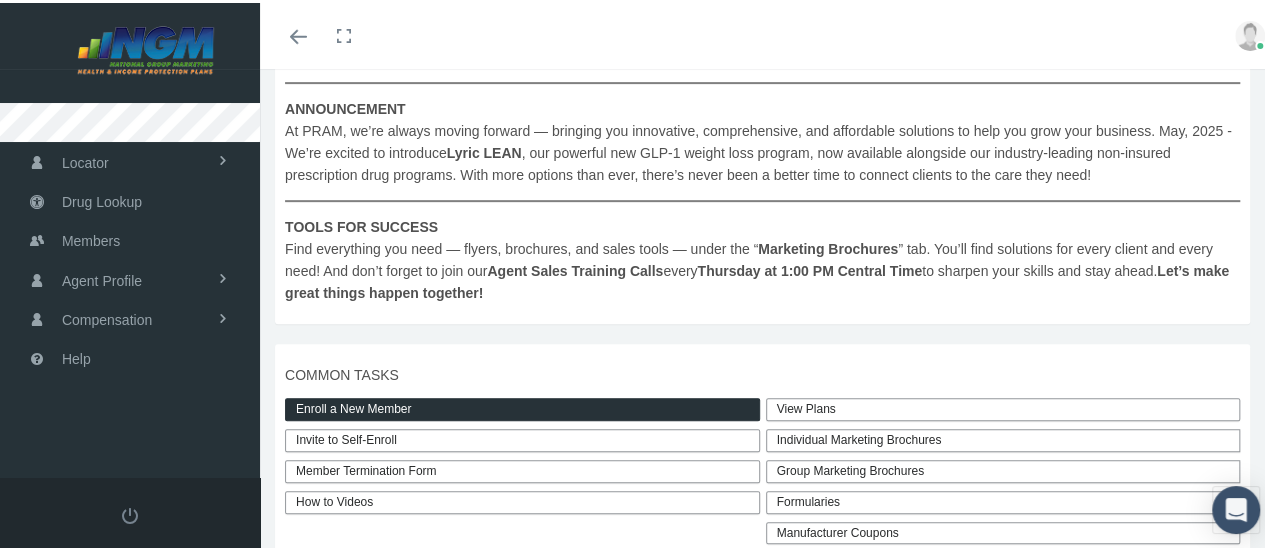 scroll, scrollTop: 500, scrollLeft: 0, axis: vertical 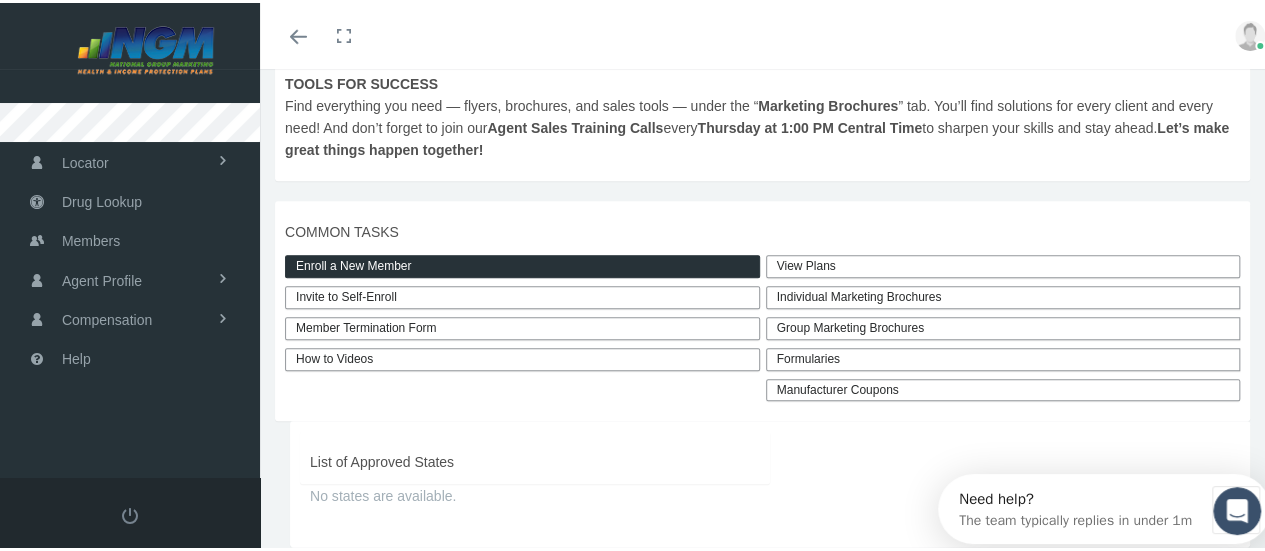 click on "Enroll a New Member" at bounding box center [522, 263] 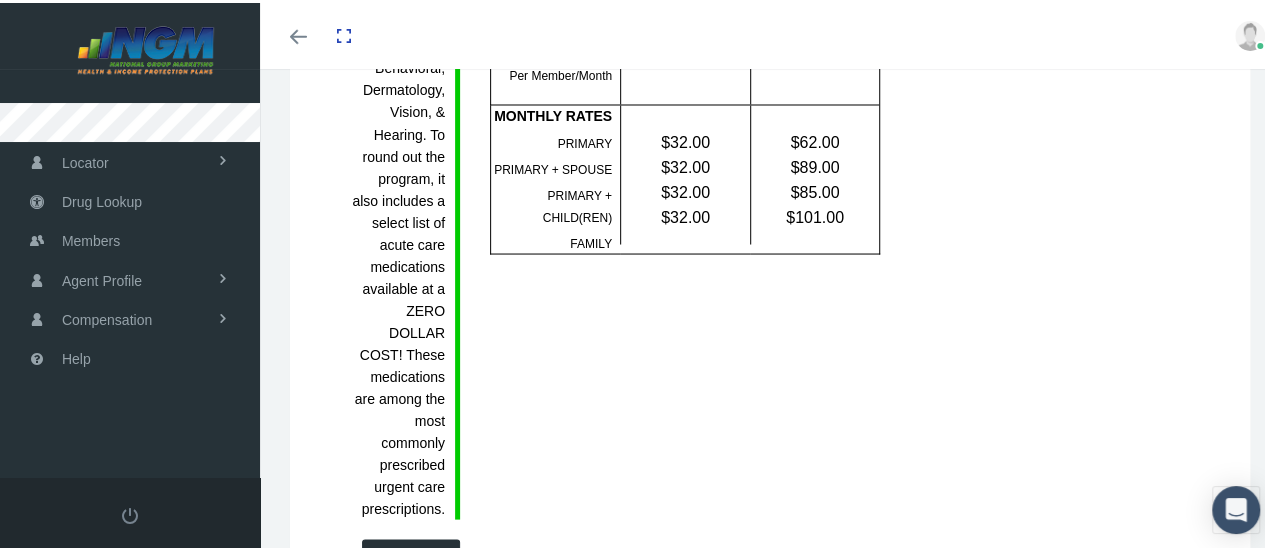 scroll, scrollTop: 1916, scrollLeft: 0, axis: vertical 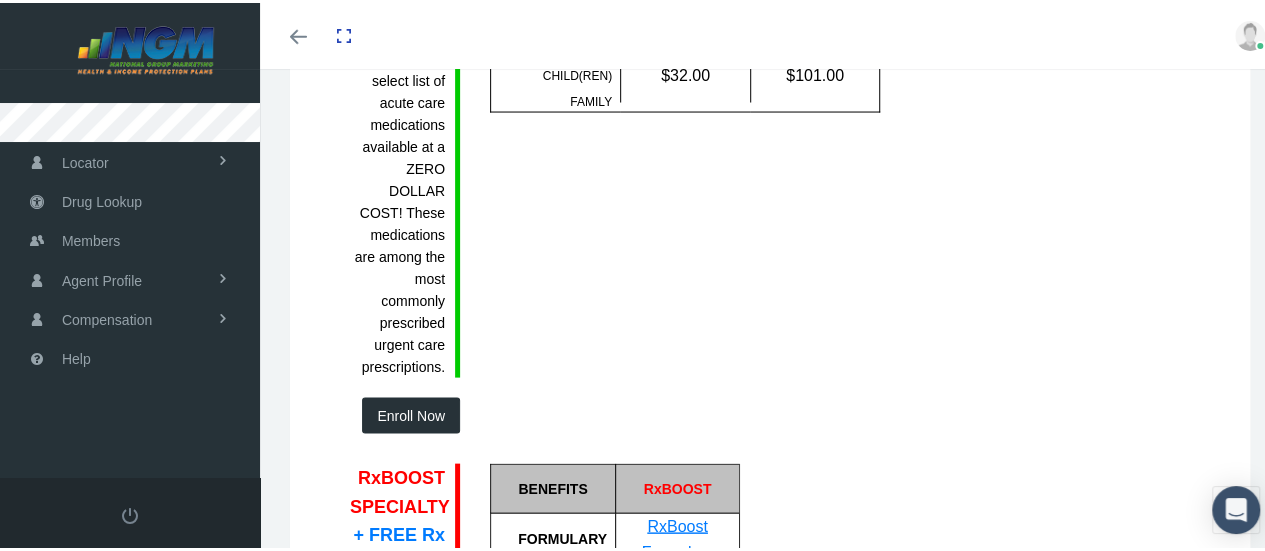 click on "Enroll Now" at bounding box center (411, 413) 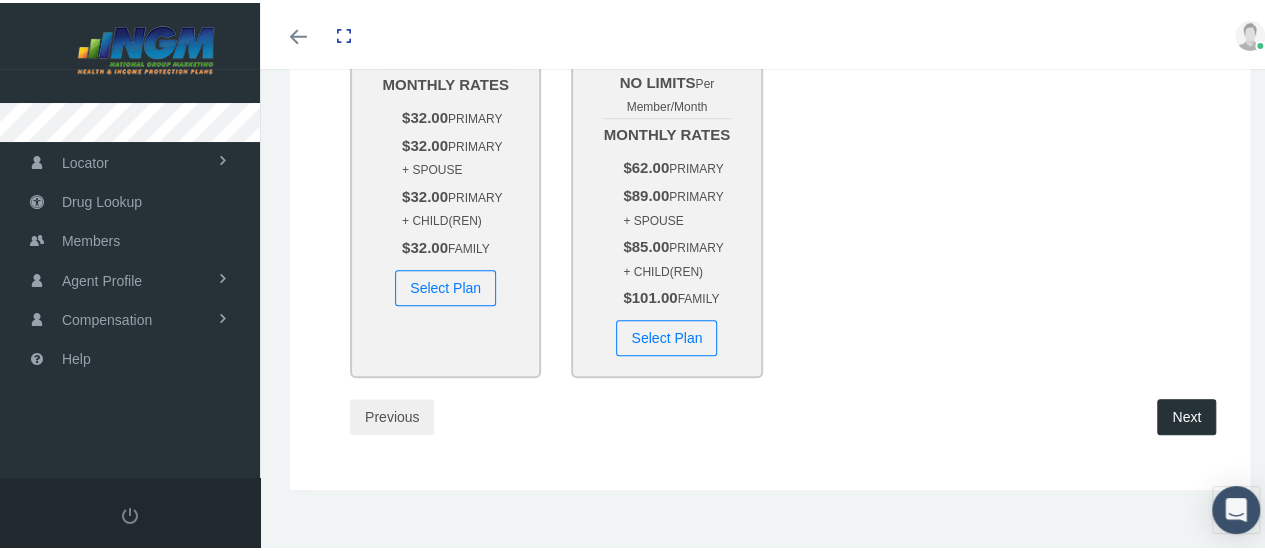 scroll, scrollTop: 700, scrollLeft: 0, axis: vertical 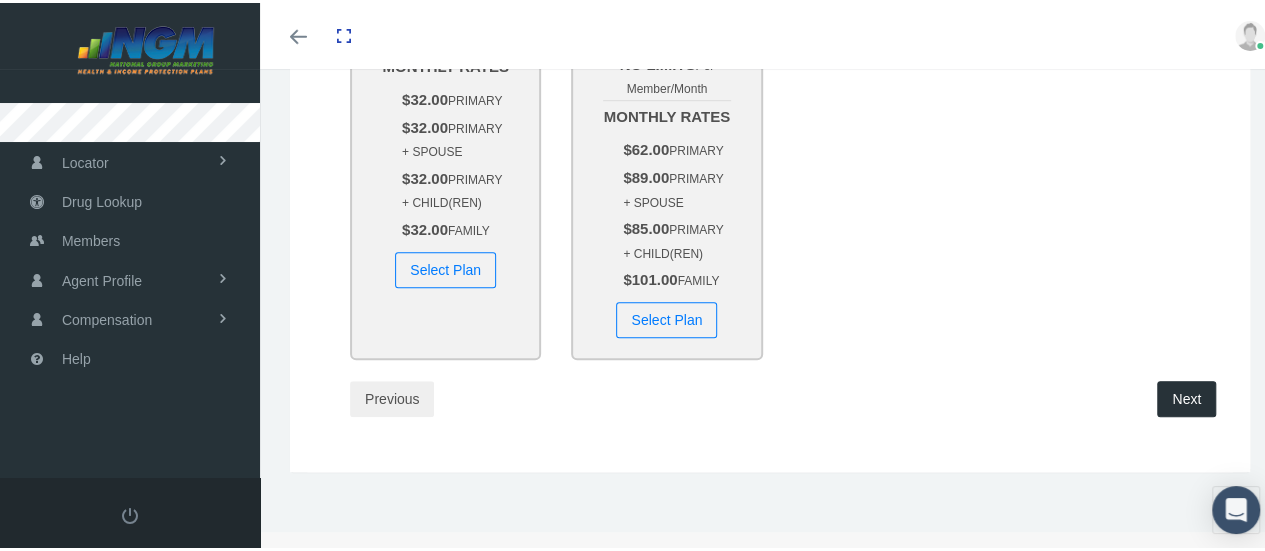 click on "Select Plan" at bounding box center [445, 267] 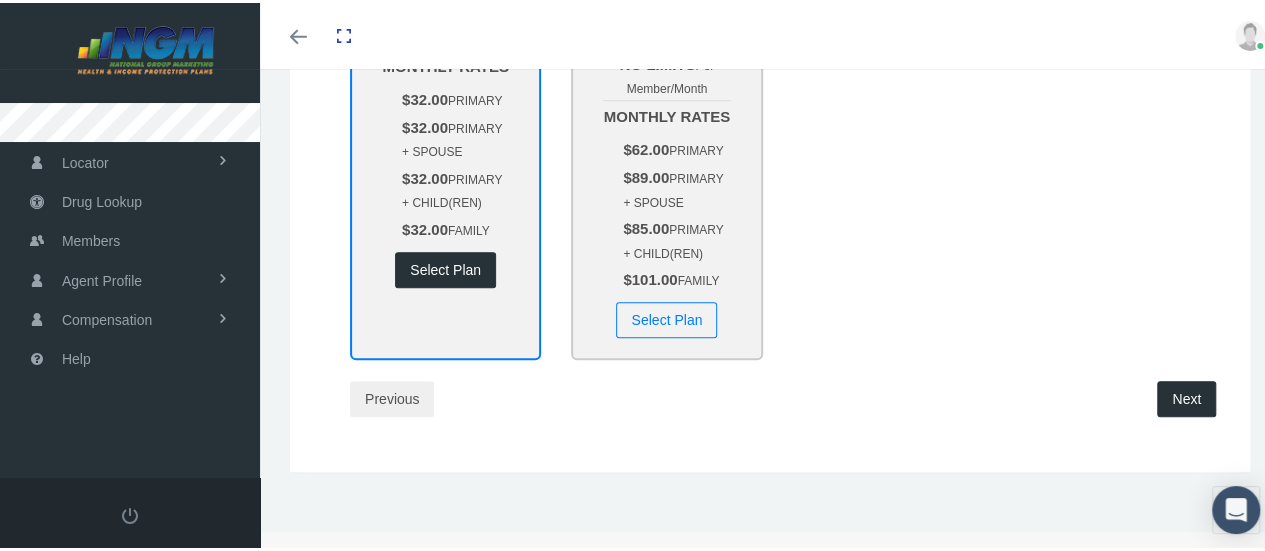 click on "Previous" at bounding box center [392, 396] 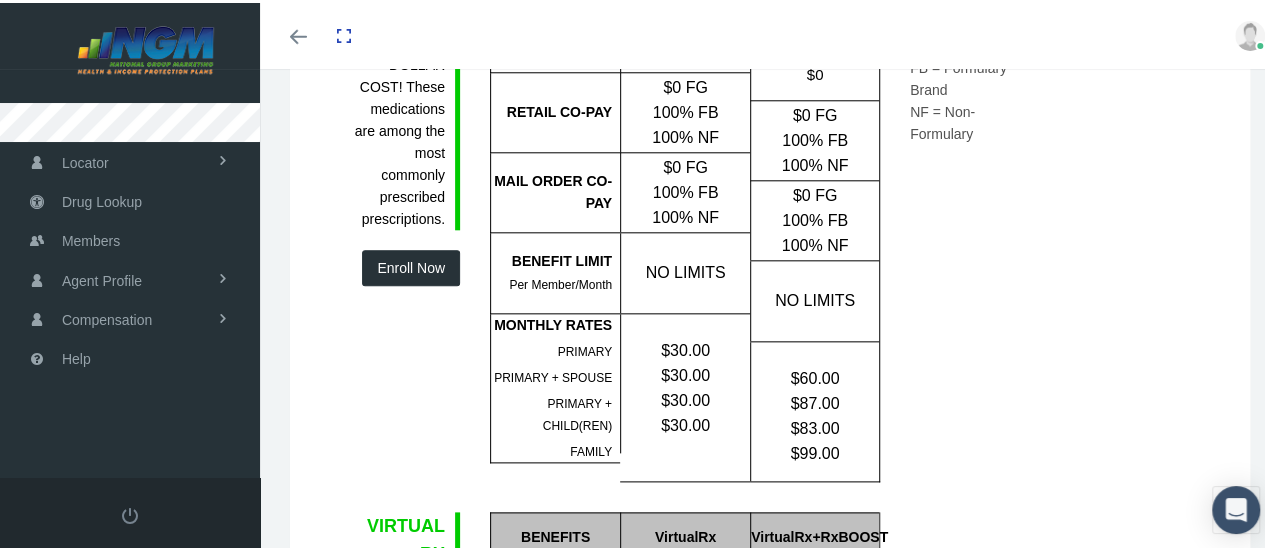 scroll, scrollTop: 900, scrollLeft: 0, axis: vertical 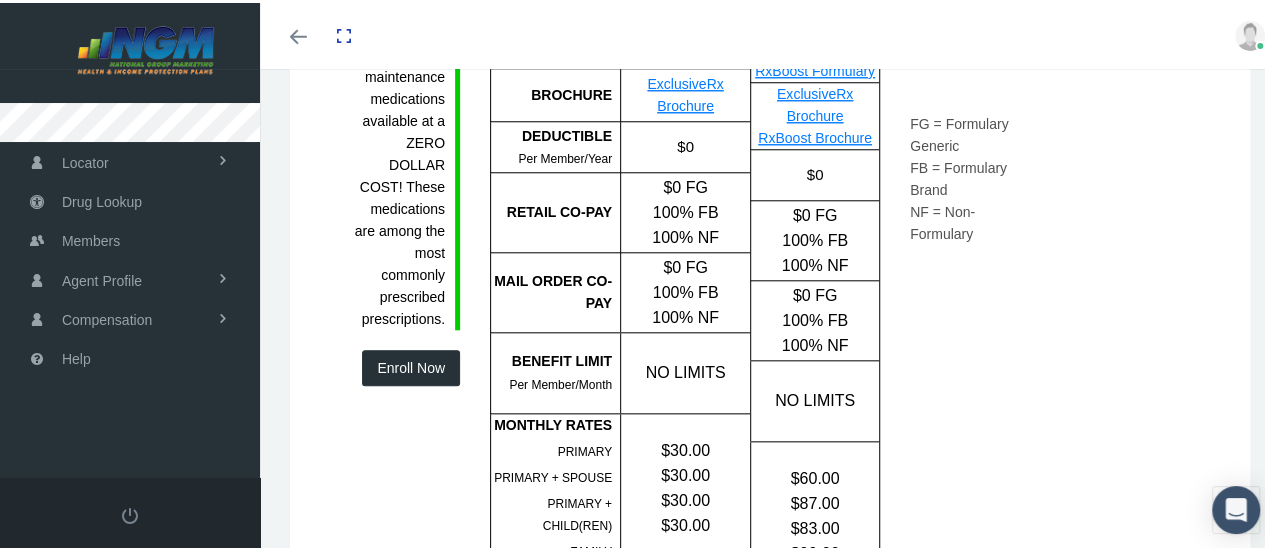 click on "Enroll Now" at bounding box center [411, 365] 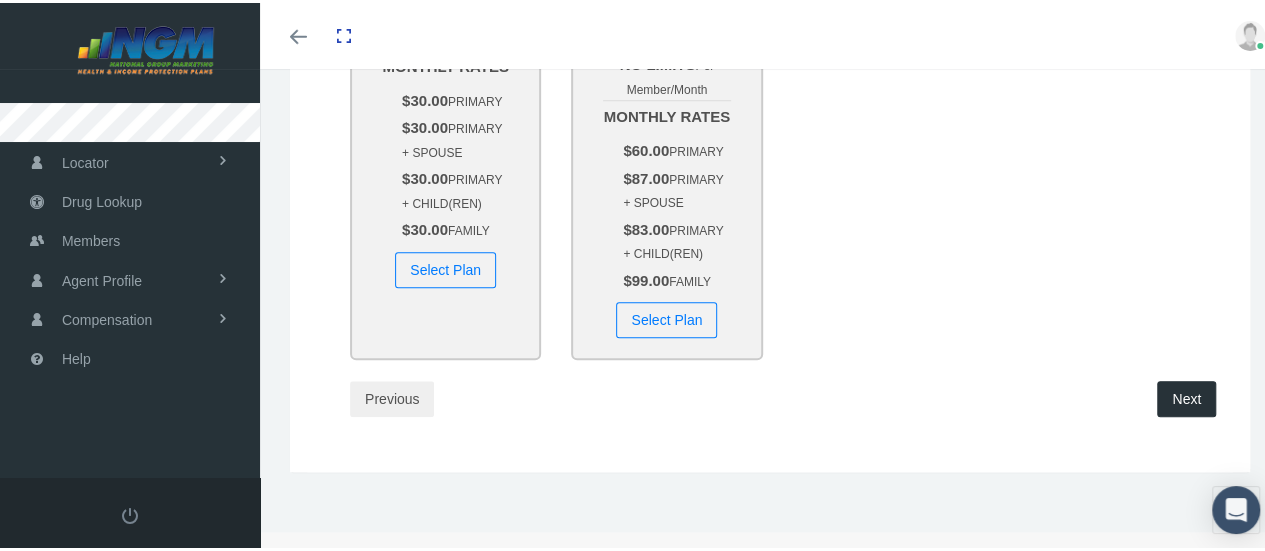 scroll, scrollTop: 898, scrollLeft: 0, axis: vertical 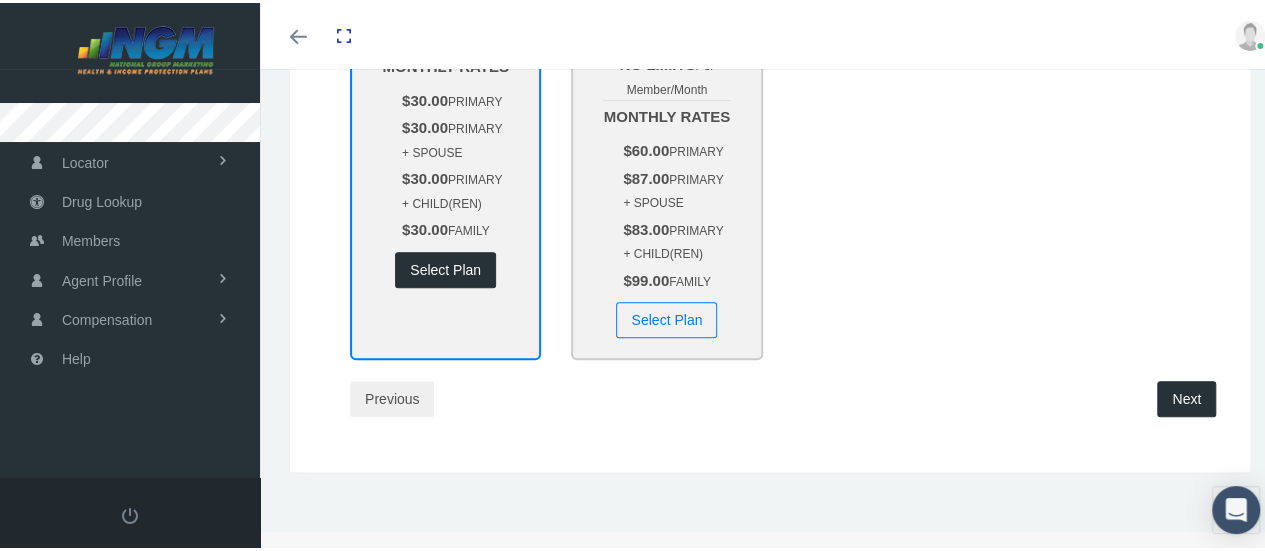 click on "Next" at bounding box center [1186, 396] 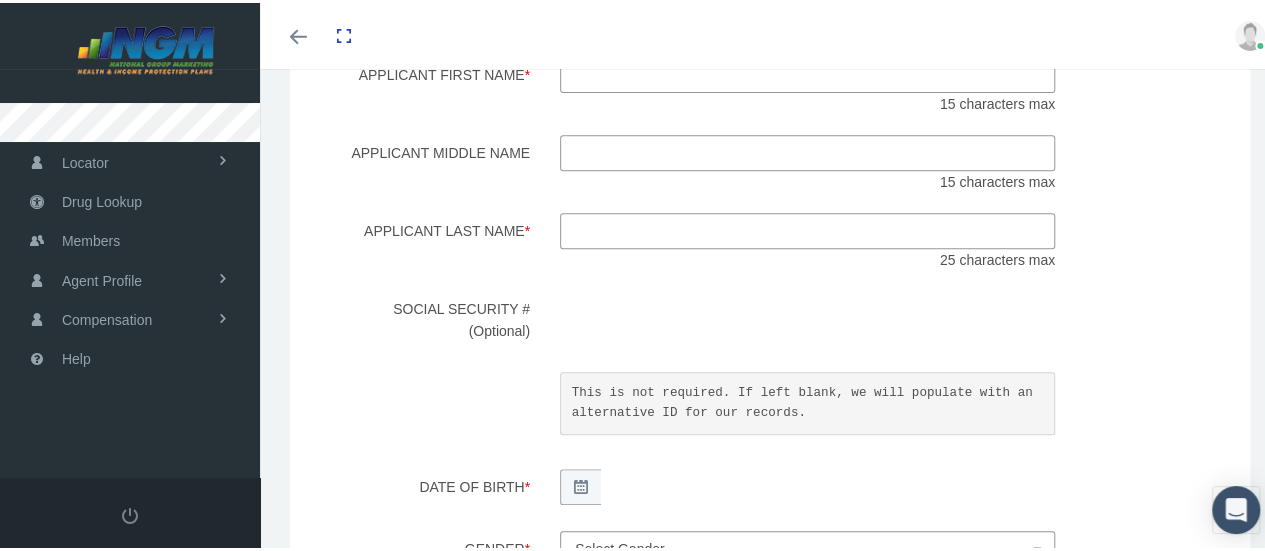 scroll, scrollTop: 300, scrollLeft: 0, axis: vertical 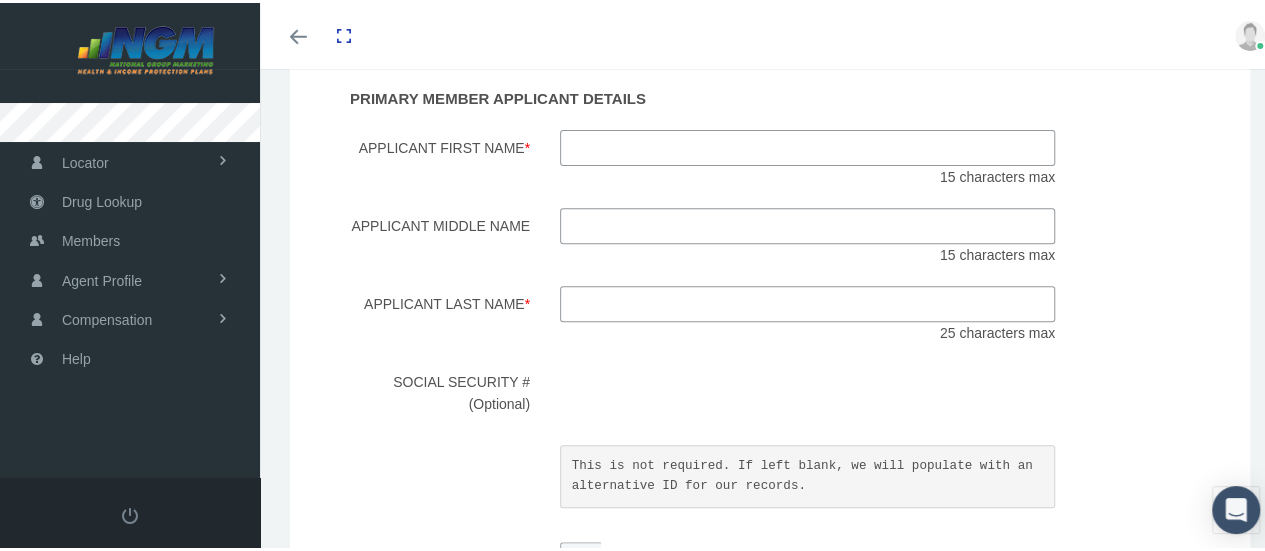 paste on "William" 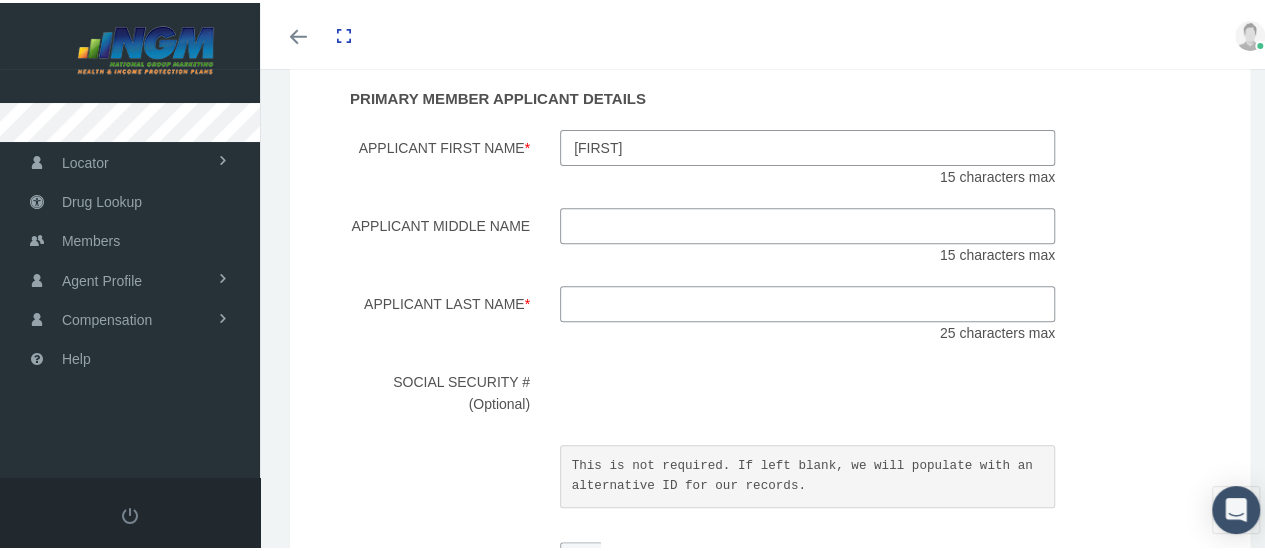 type on "William" 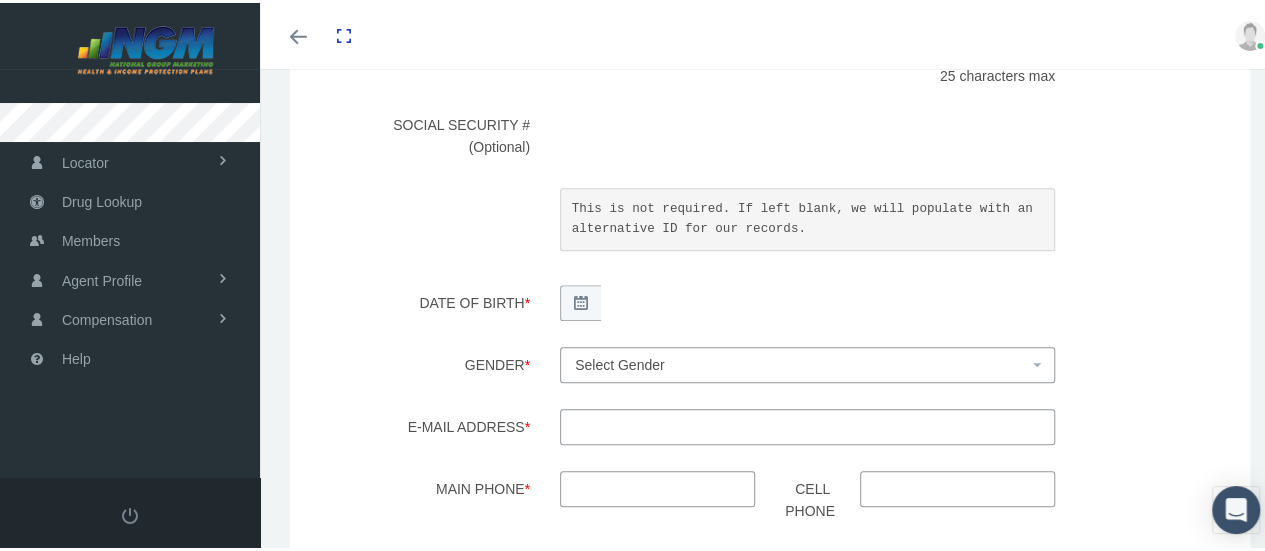 scroll, scrollTop: 600, scrollLeft: 0, axis: vertical 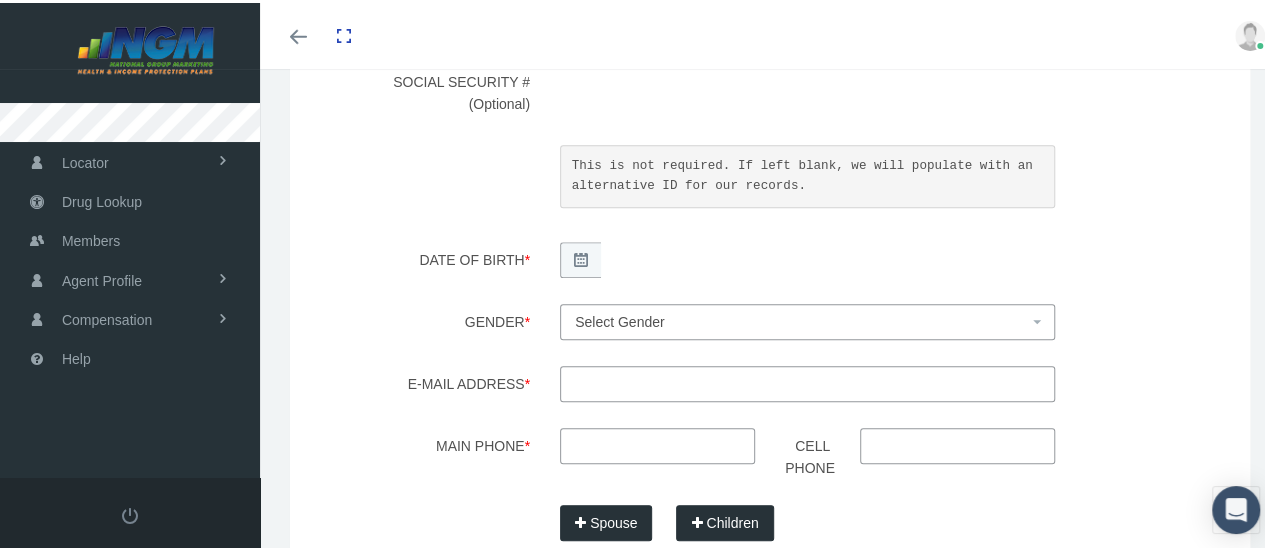 type on "Davis" 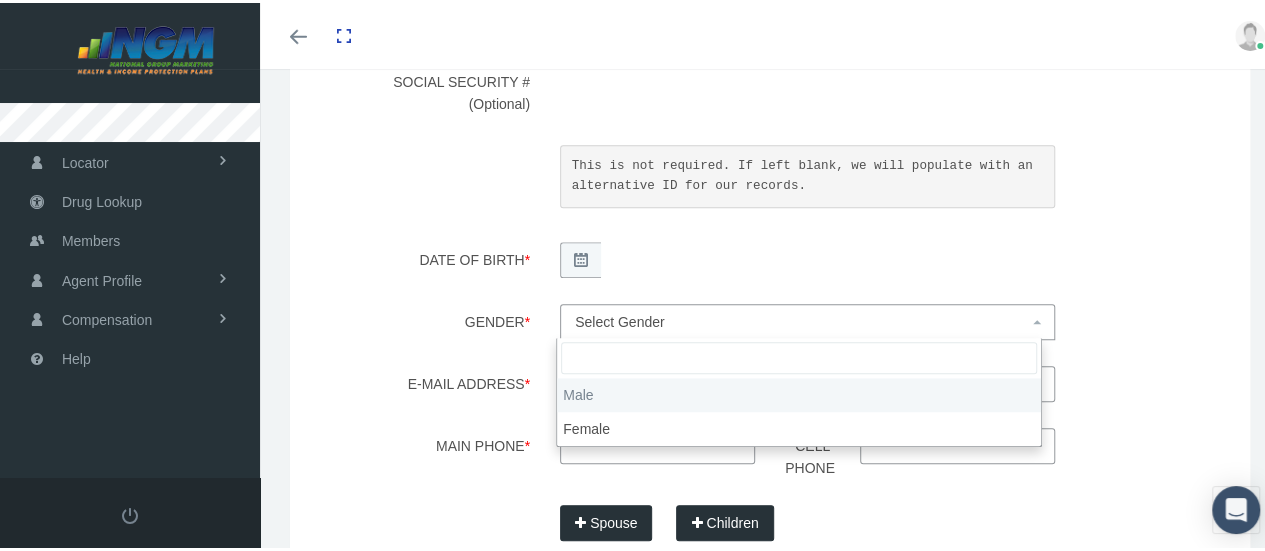 click on "Select Gender" at bounding box center [801, 319] 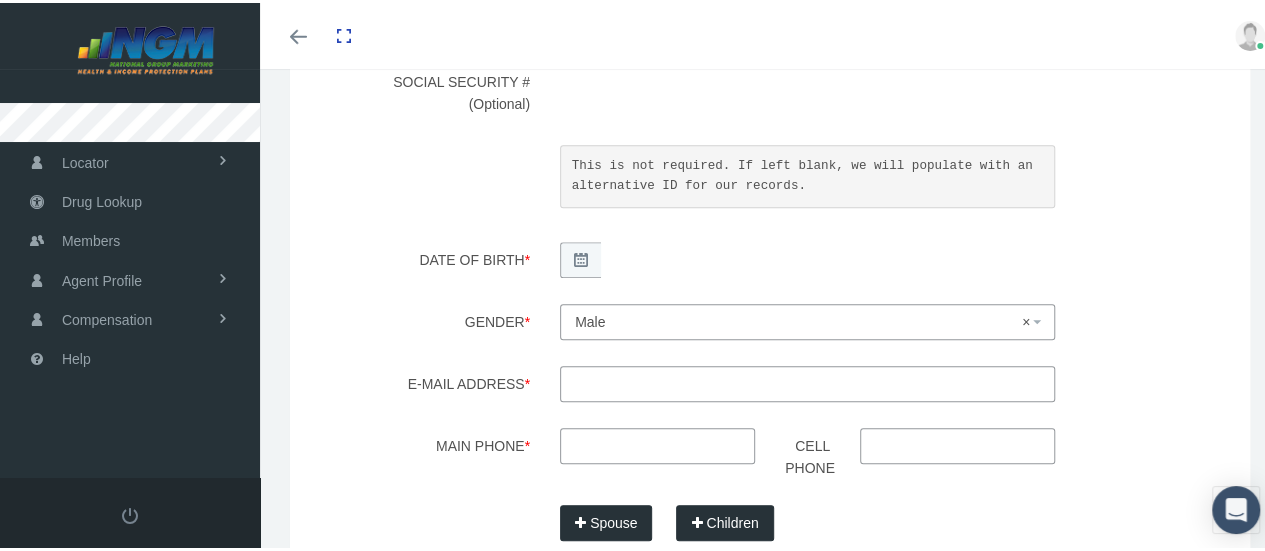 click on "Cell Phone" at bounding box center (957, 443) 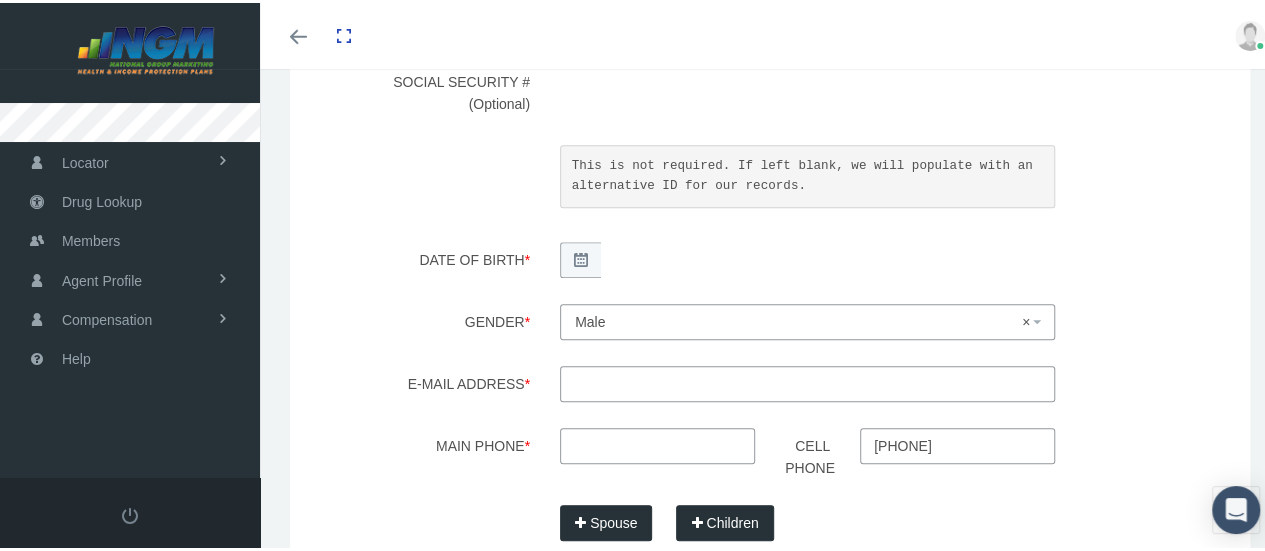 type on "904-616-2981" 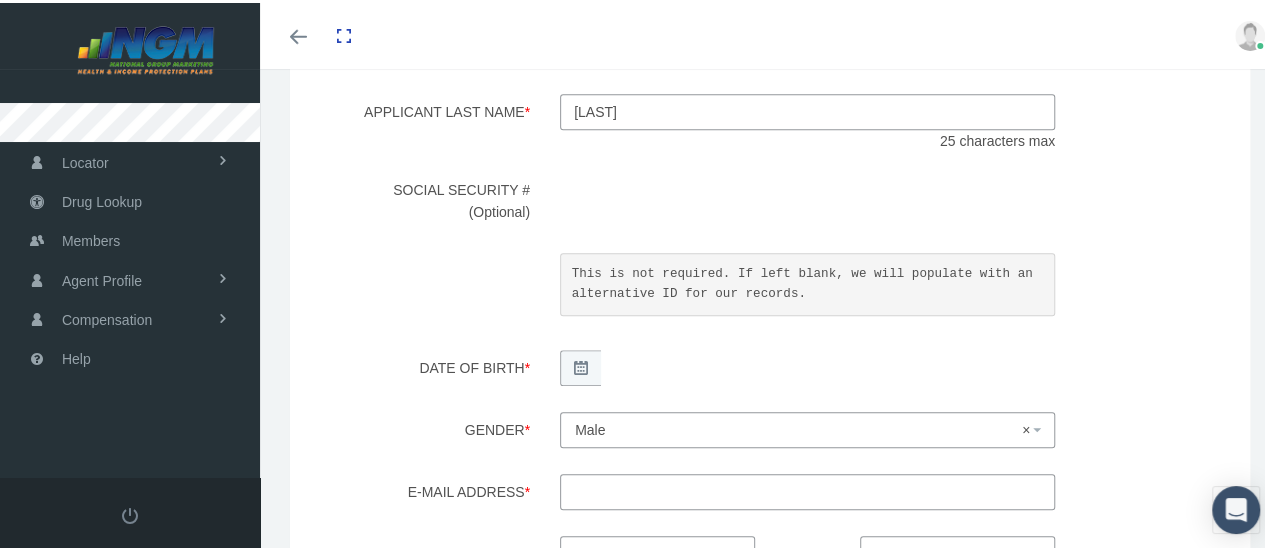 scroll, scrollTop: 400, scrollLeft: 0, axis: vertical 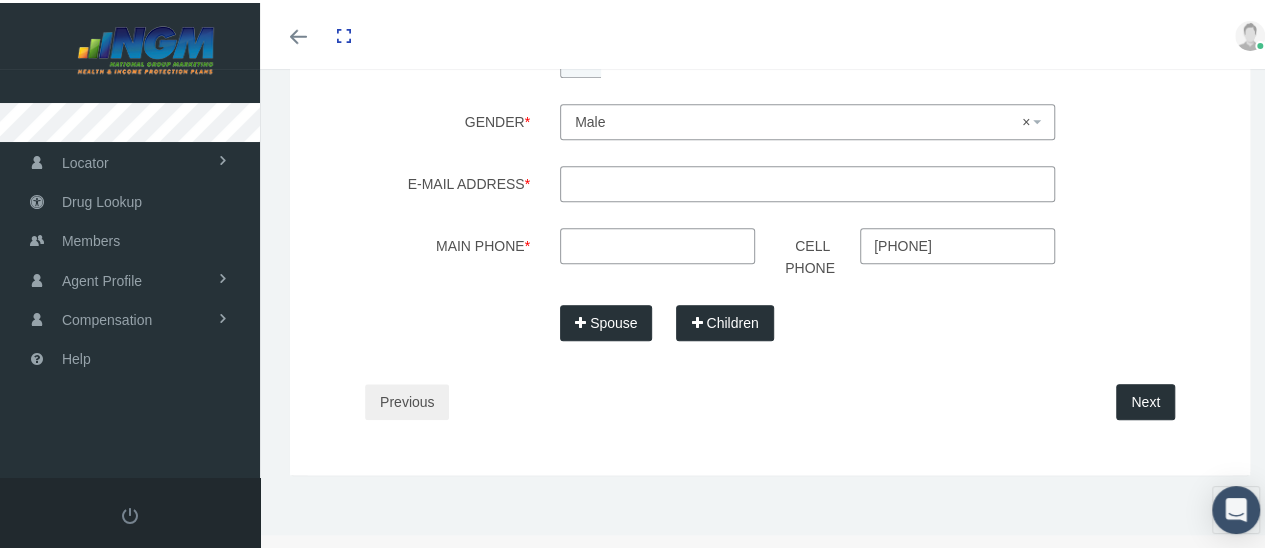 click on "E-mail Address
*" at bounding box center [807, 181] 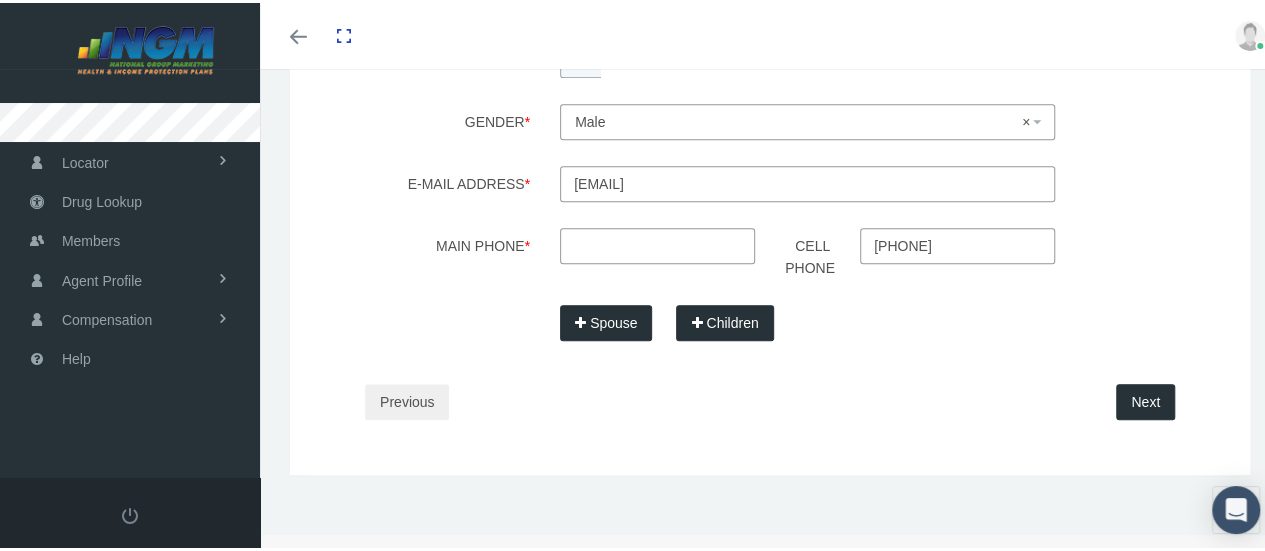click on "islandtile2006@yahoo.com" at bounding box center [807, 181] 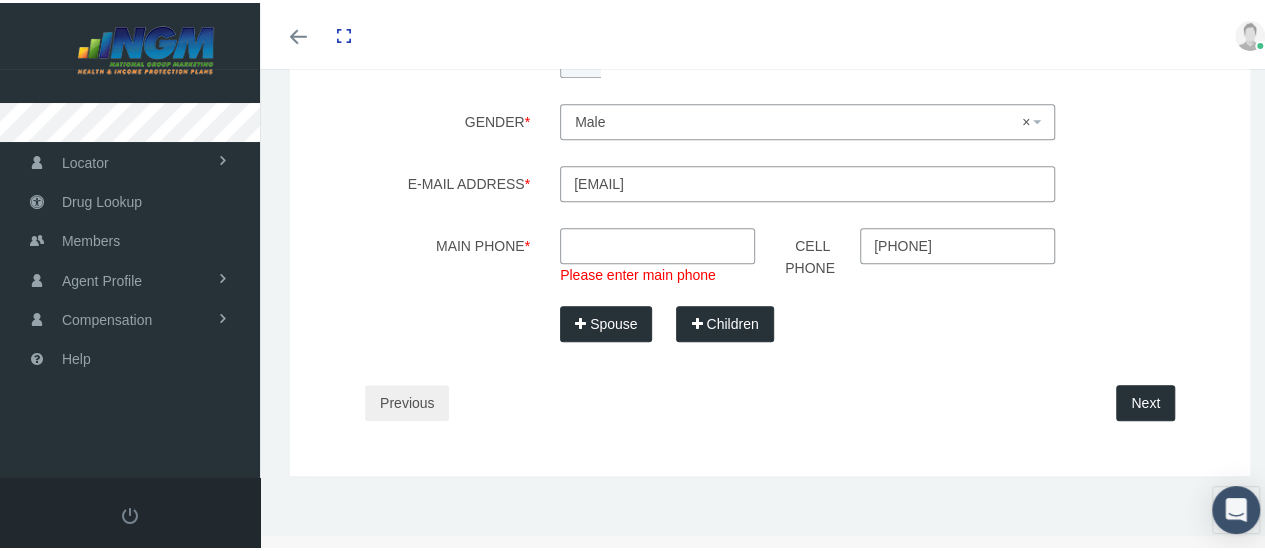 click on "Main Phone
*" at bounding box center (657, 243) 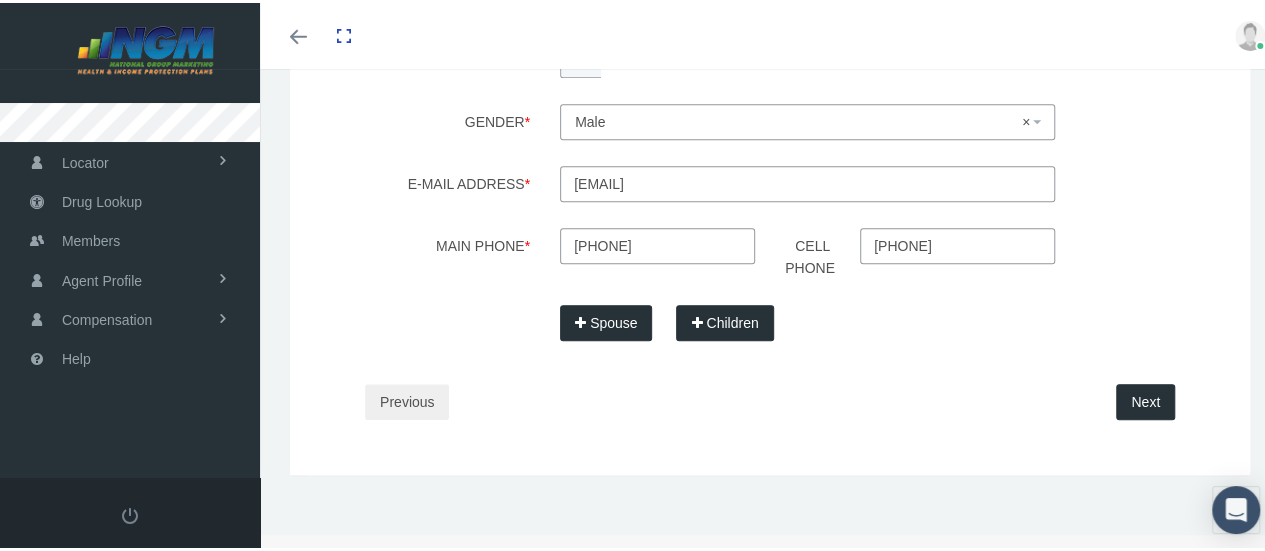 type on "904-616-2981" 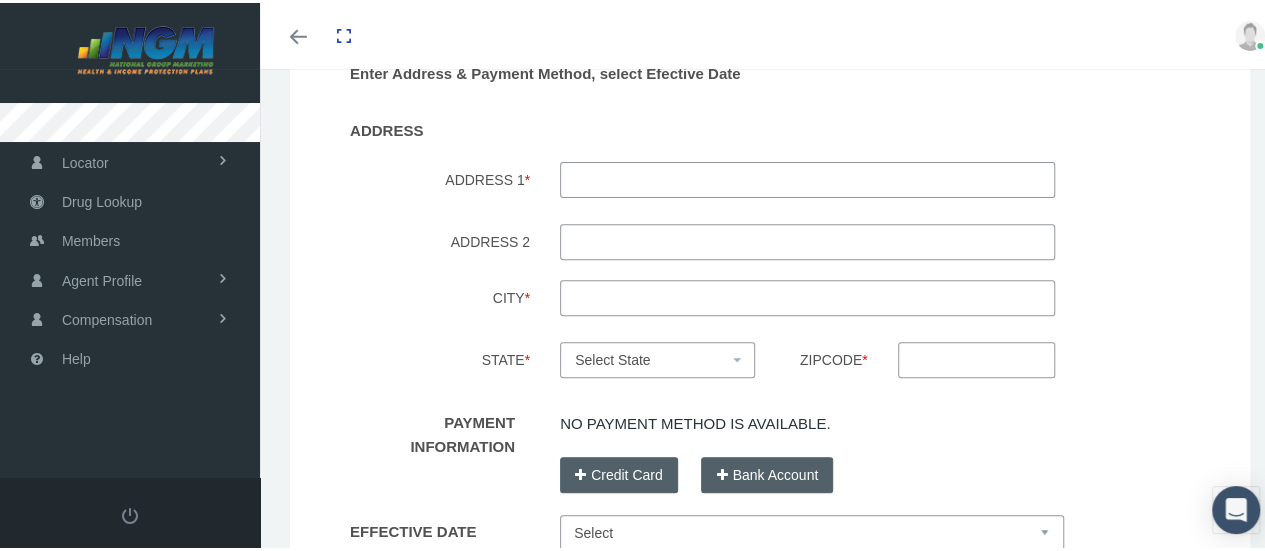 scroll, scrollTop: 300, scrollLeft: 0, axis: vertical 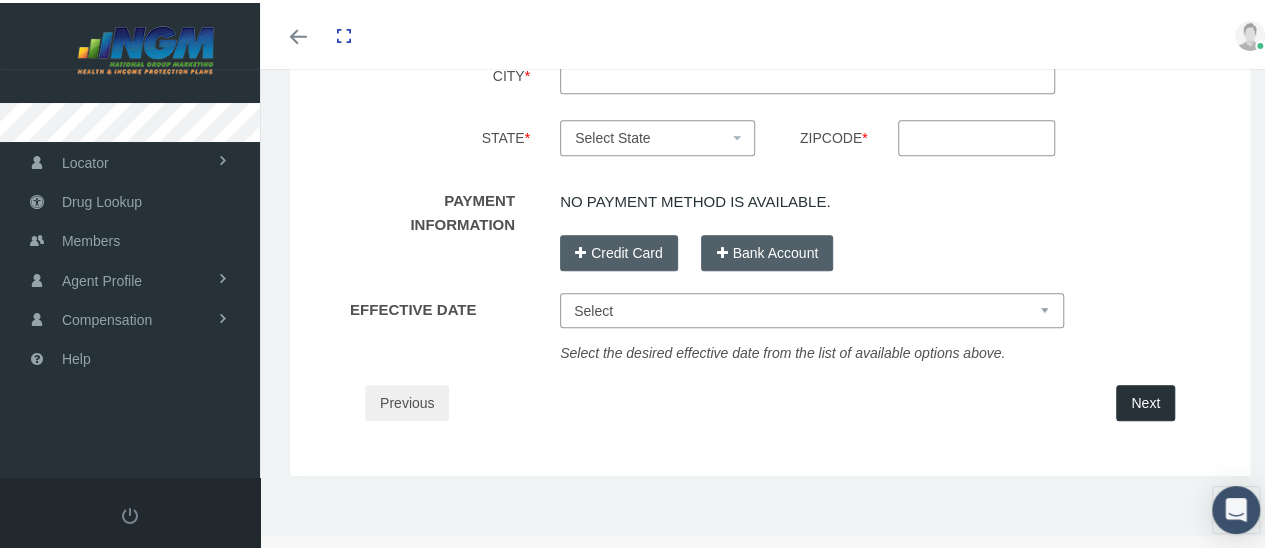 click on "Previous" at bounding box center (407, 400) 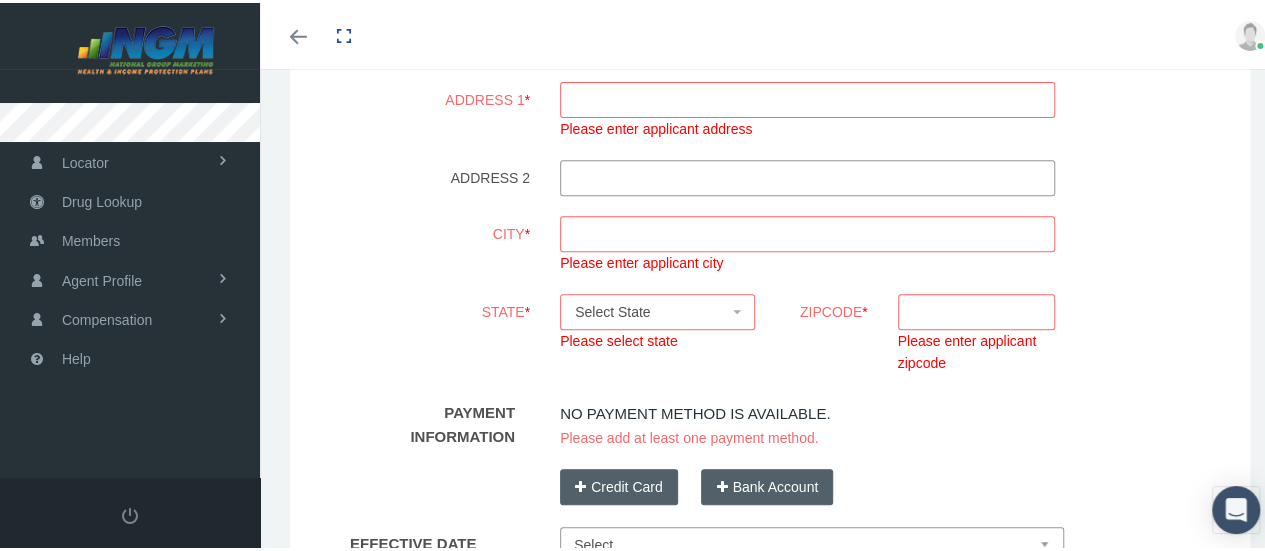 scroll, scrollTop: 482, scrollLeft: 0, axis: vertical 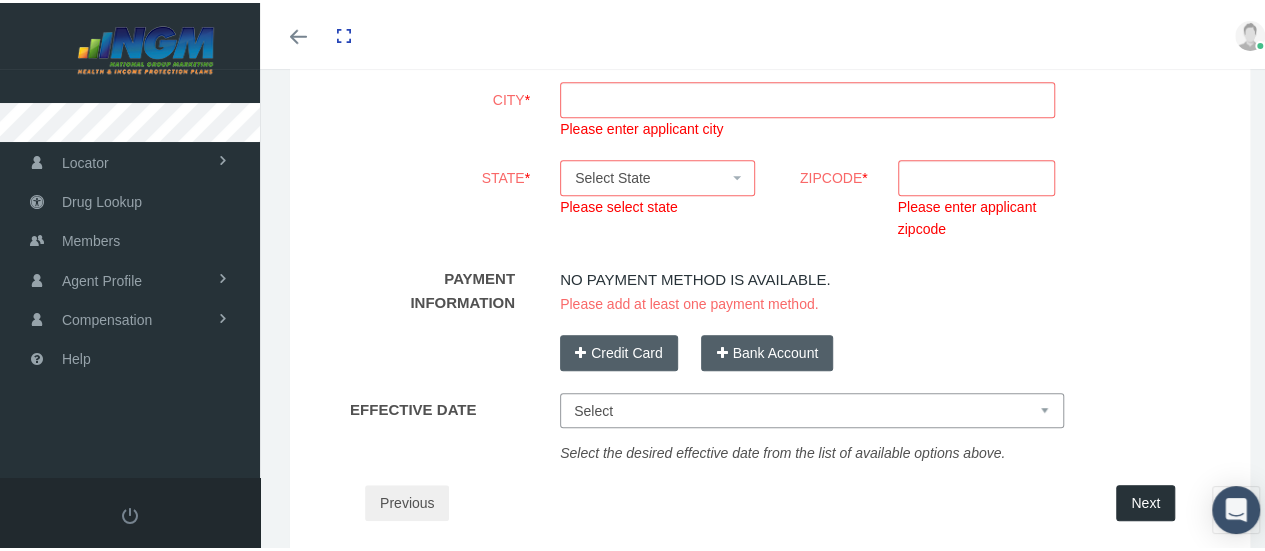 click on "Previous" at bounding box center [407, 500] 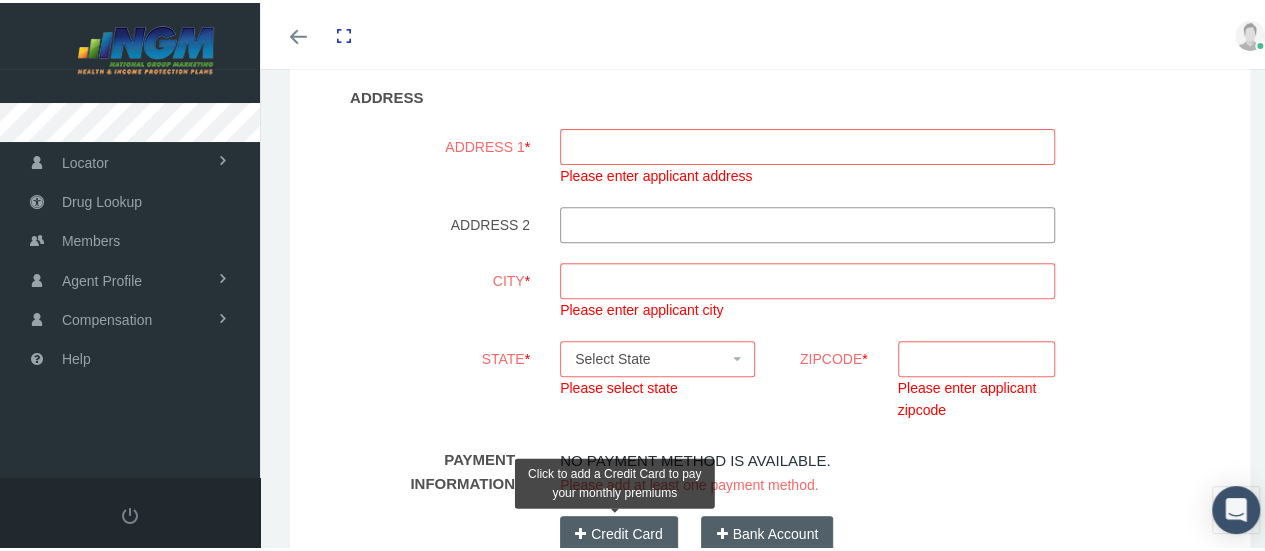 scroll, scrollTop: 182, scrollLeft: 0, axis: vertical 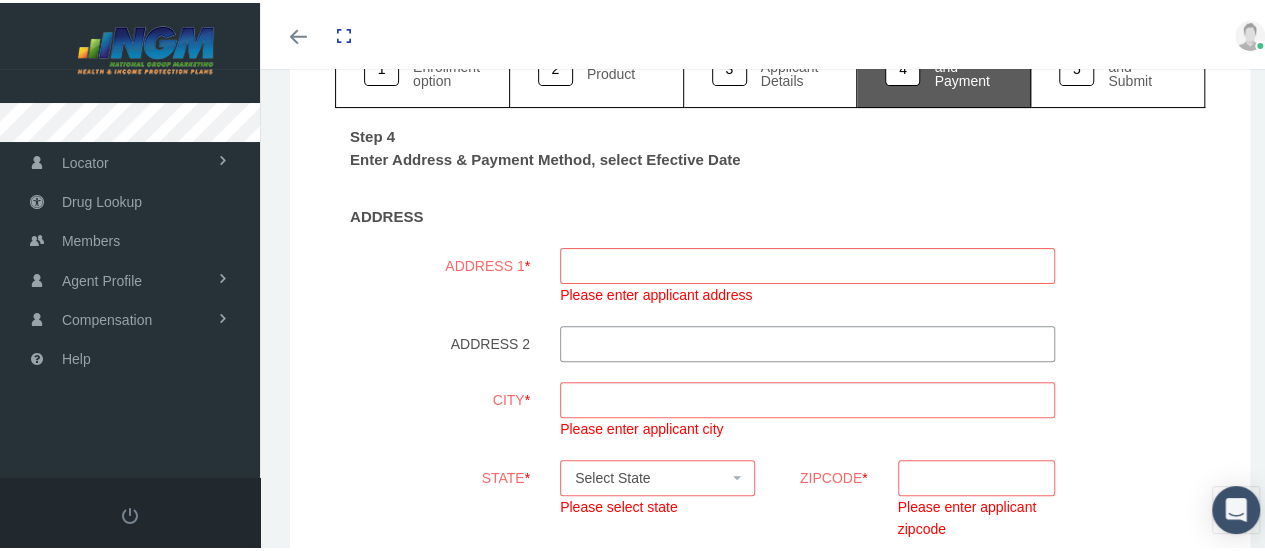 paste on "16038 Johannessen Ln" 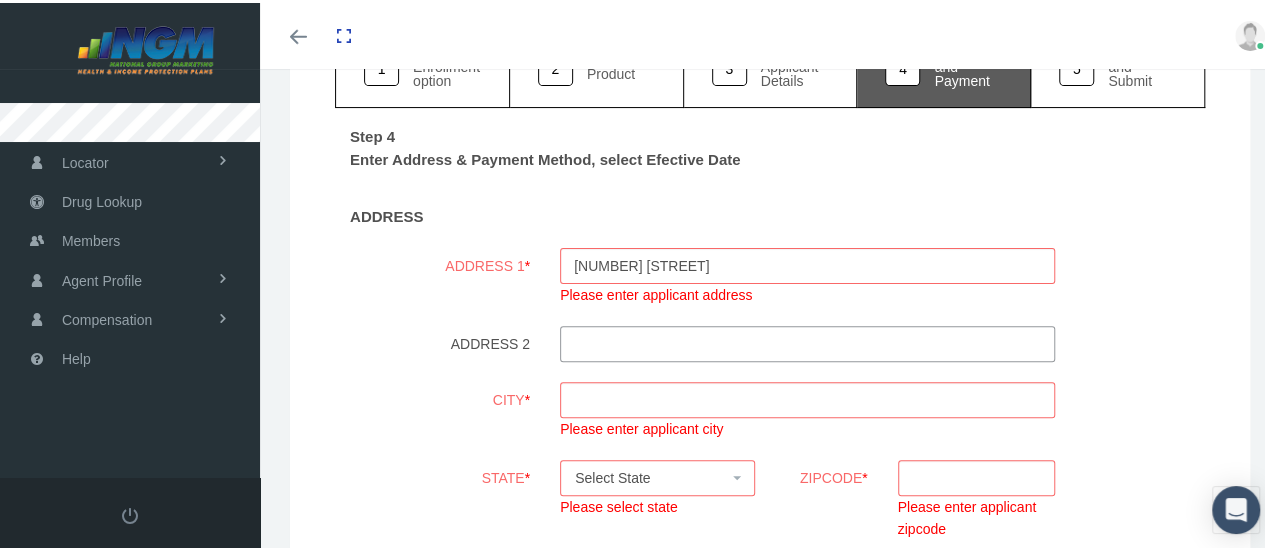 click on "16038 Johannessen Ln" at bounding box center (807, 263) 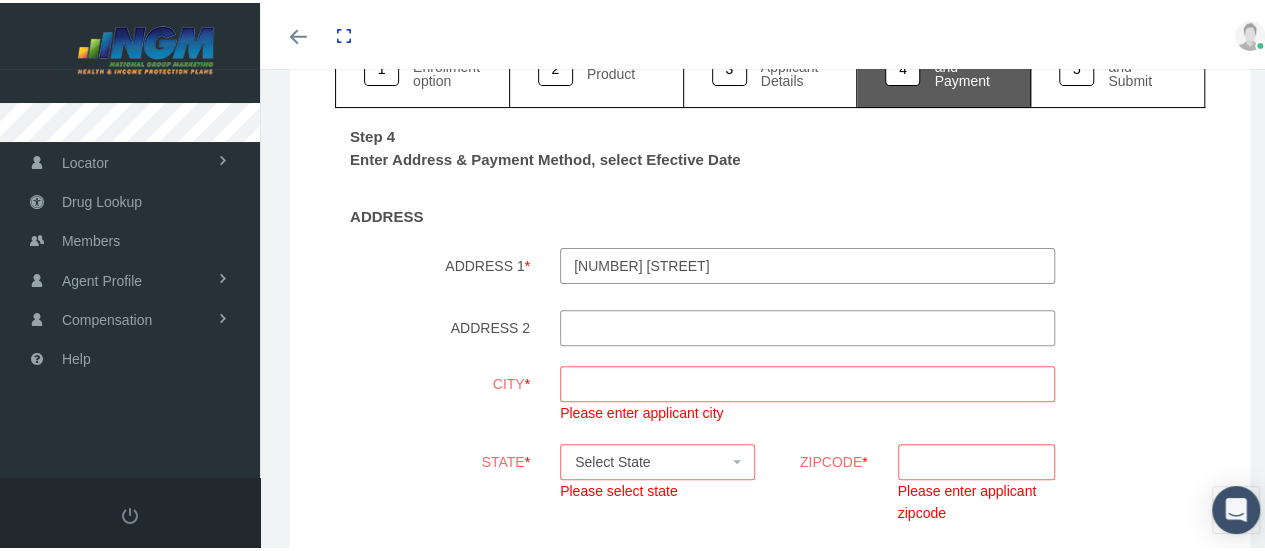 type on "16038 Johannessen Ln" 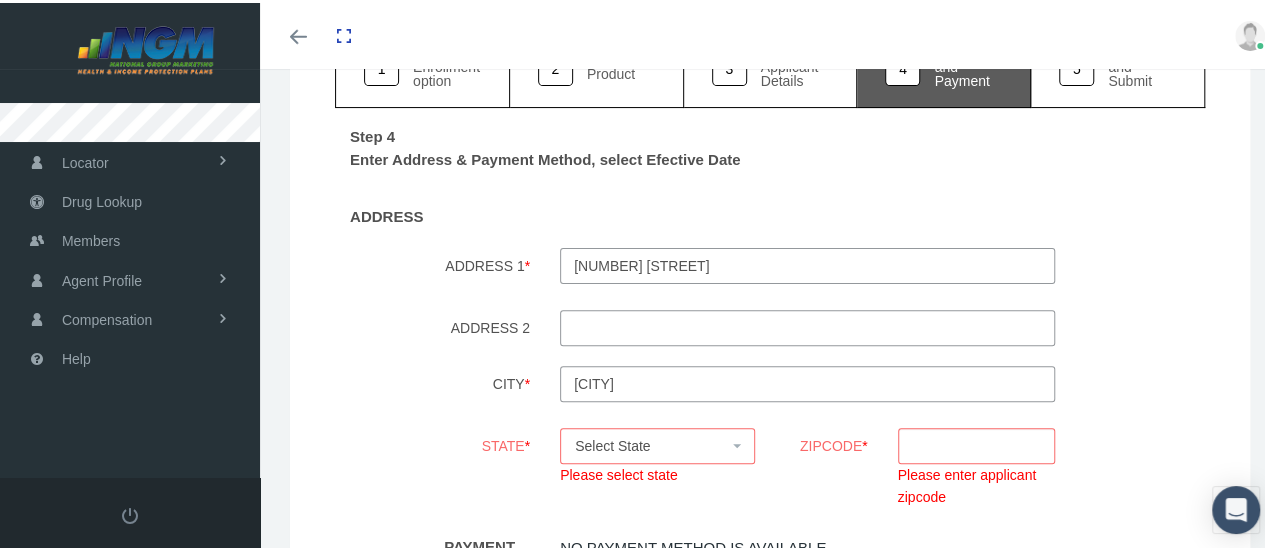 type on "Jacksonville" 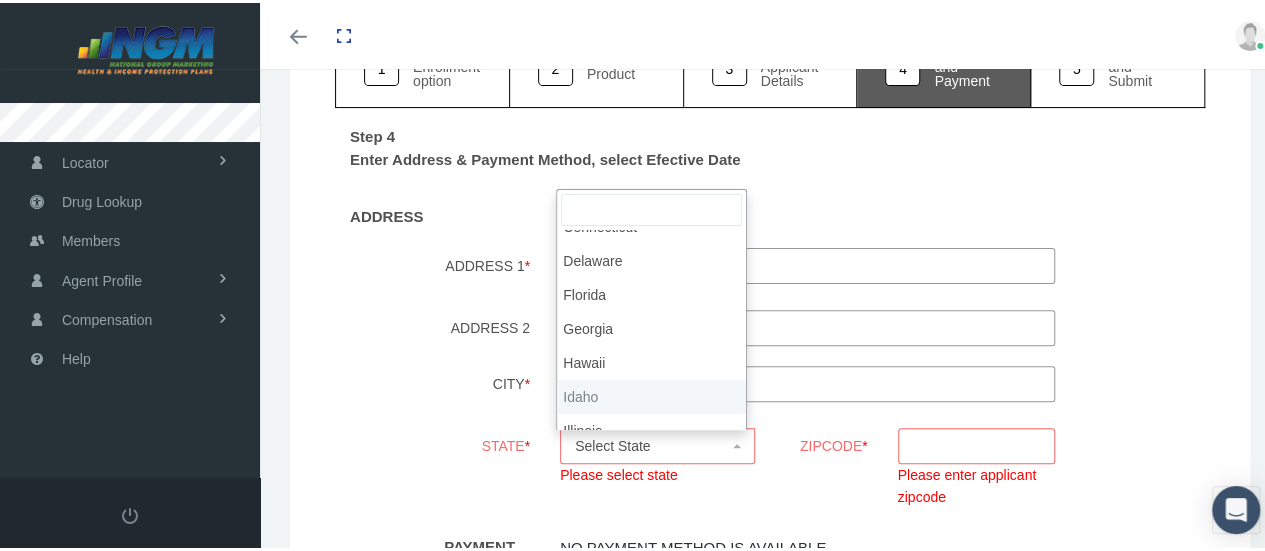 scroll, scrollTop: 200, scrollLeft: 0, axis: vertical 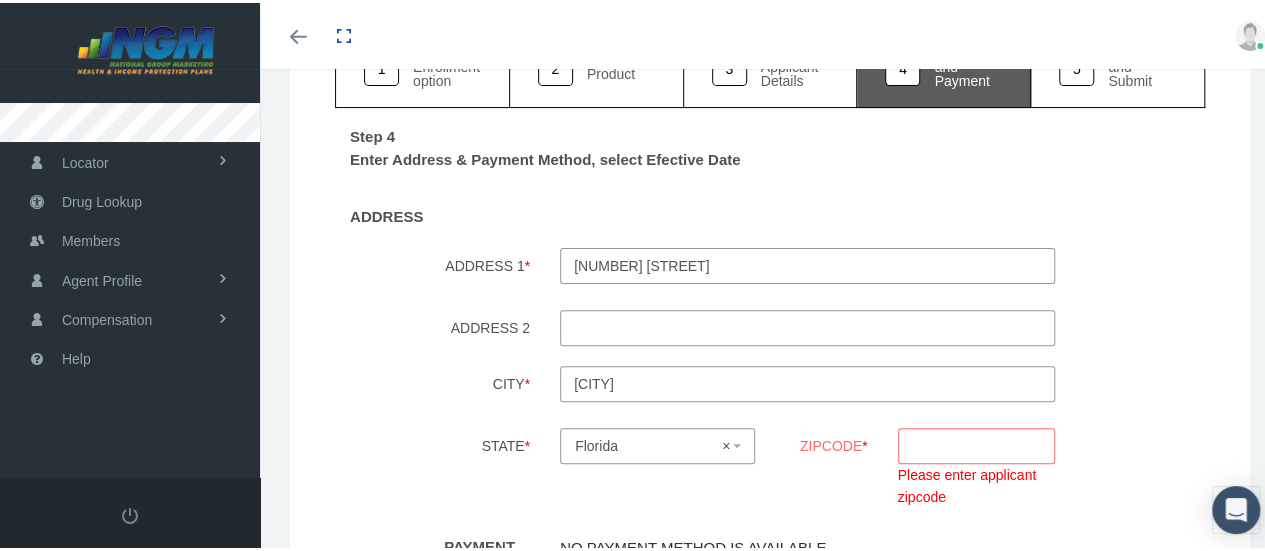 click on "Zipcode
*" at bounding box center [977, 443] 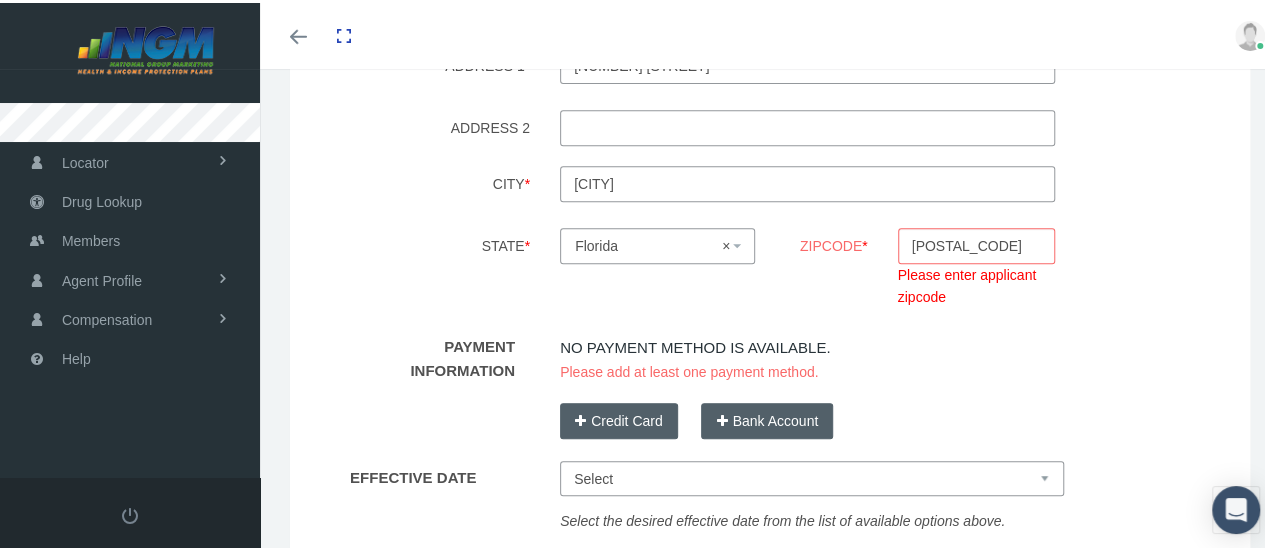 scroll, scrollTop: 482, scrollLeft: 0, axis: vertical 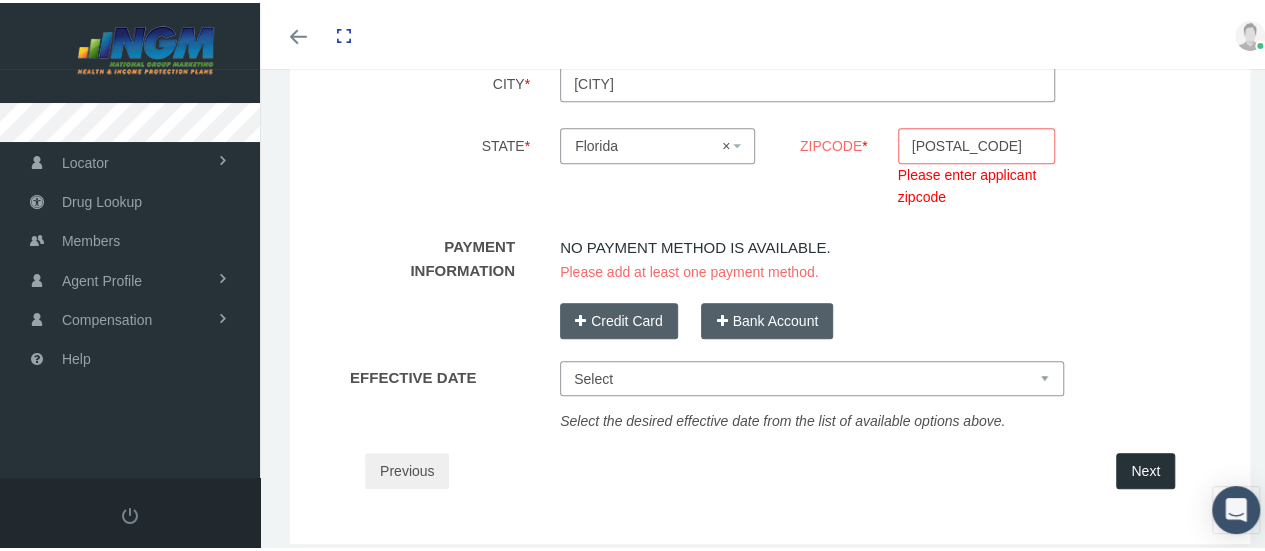 type on "32218" 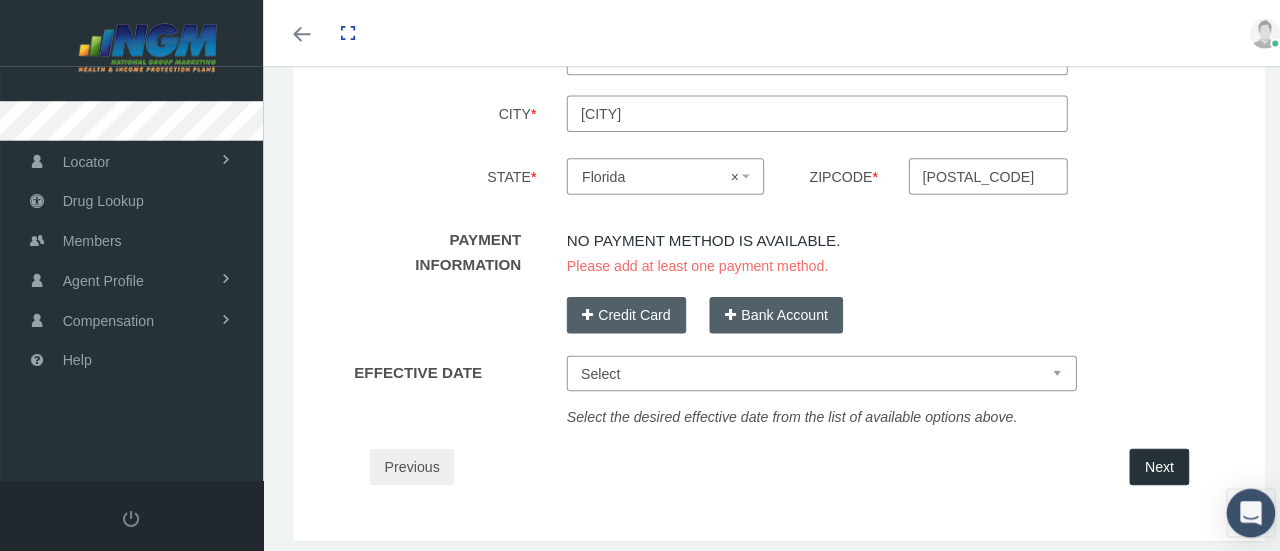 scroll, scrollTop: 482, scrollLeft: 0, axis: vertical 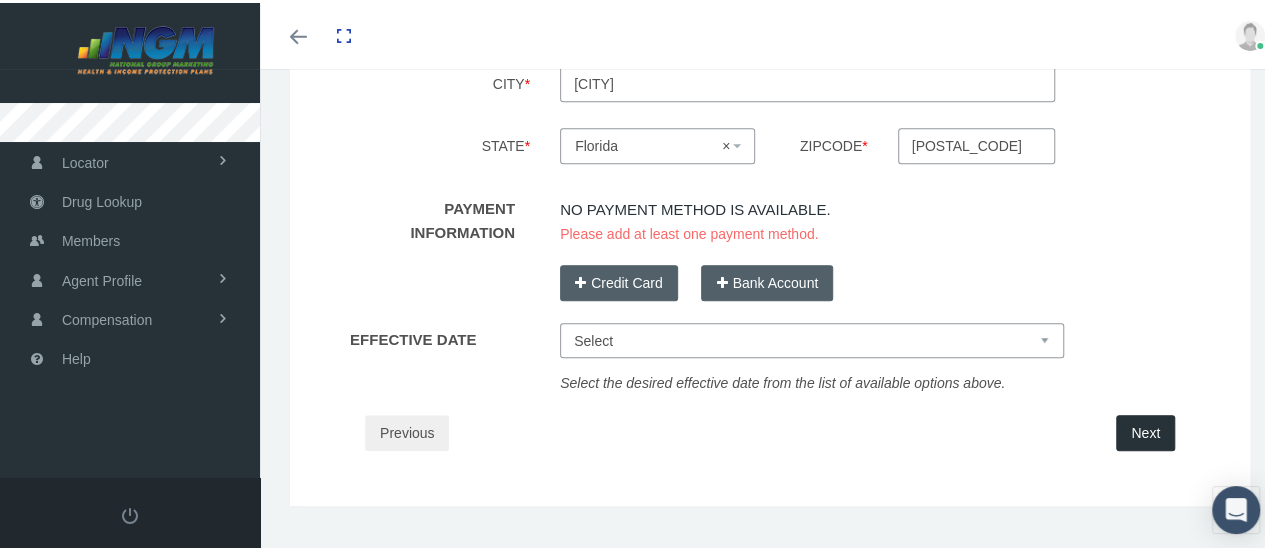 click on "Select Jul 15, 2025 Aug 1, 2025 Aug 15, 2025 Sep 1, 2025" at bounding box center [812, 337] 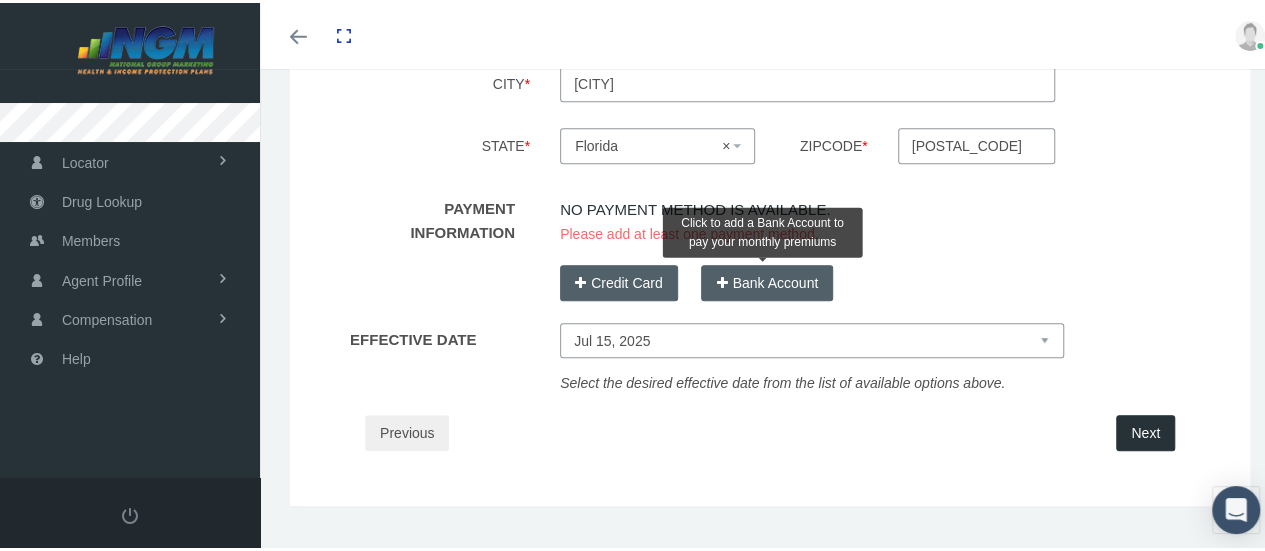 click on "Bank Account" at bounding box center [767, 280] 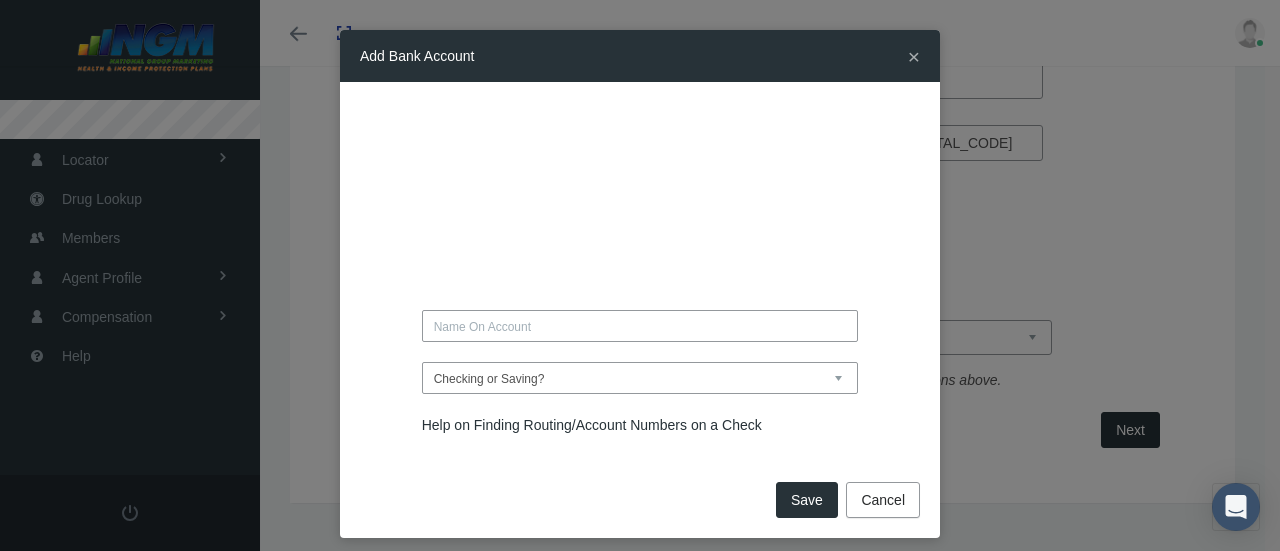 paste on "William Davis" 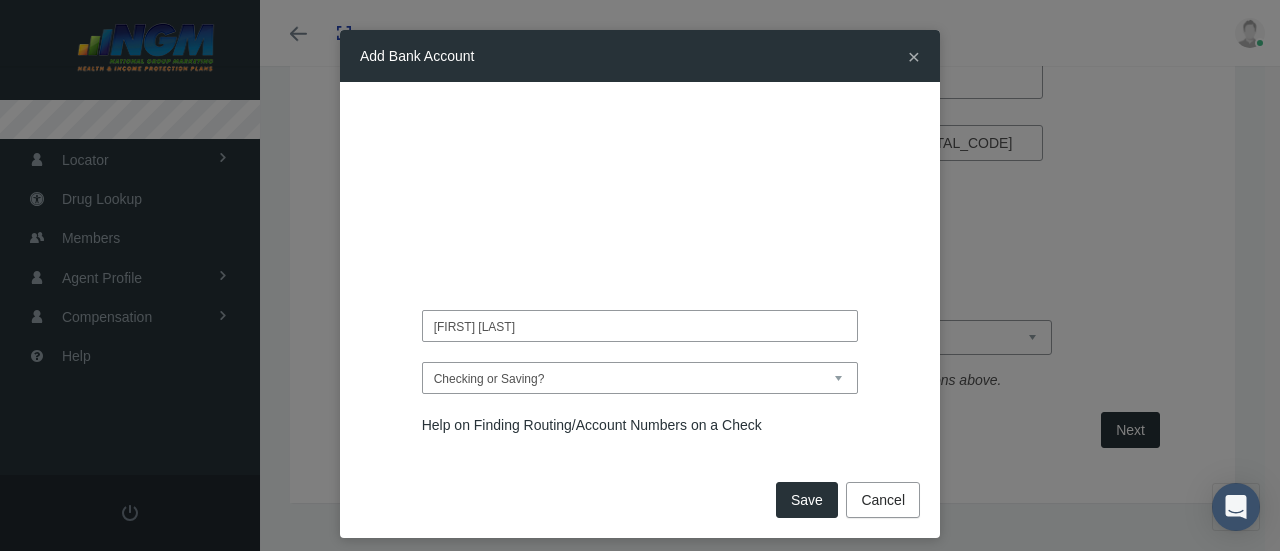 type on "William Davis" 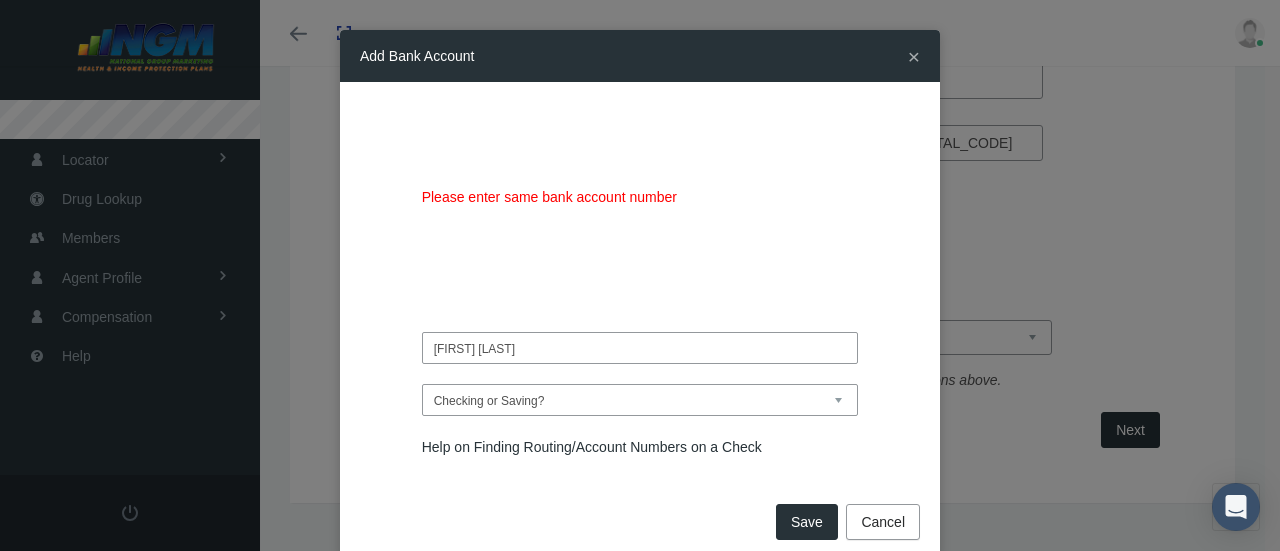 click on "Please enter same bank account number
William Davis
Checking" at bounding box center [640, 280] 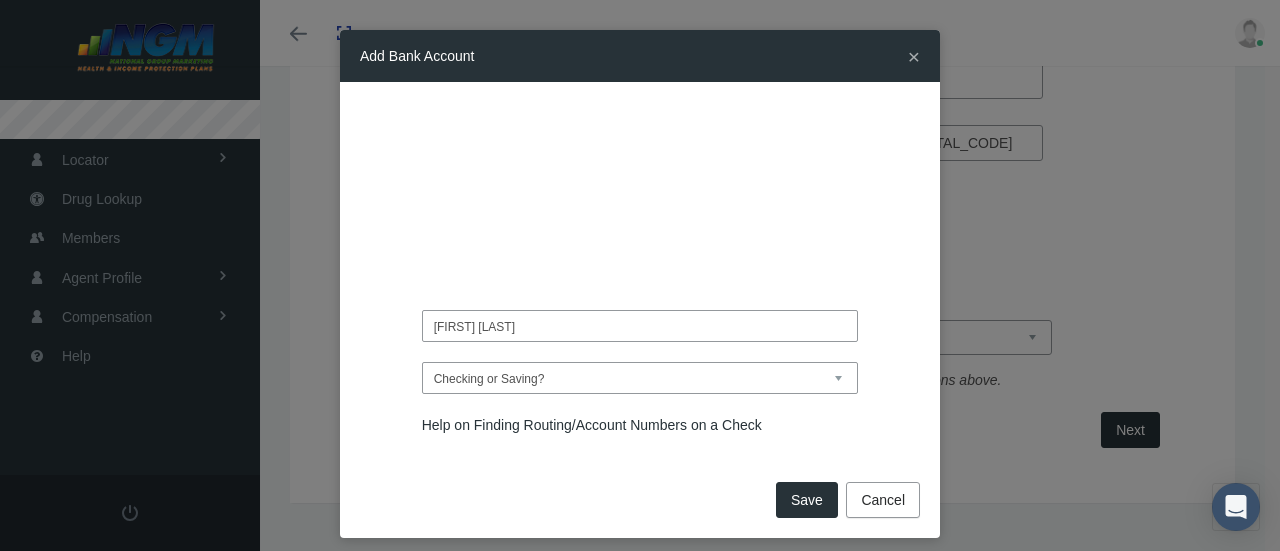 click on "Save" at bounding box center [807, 500] 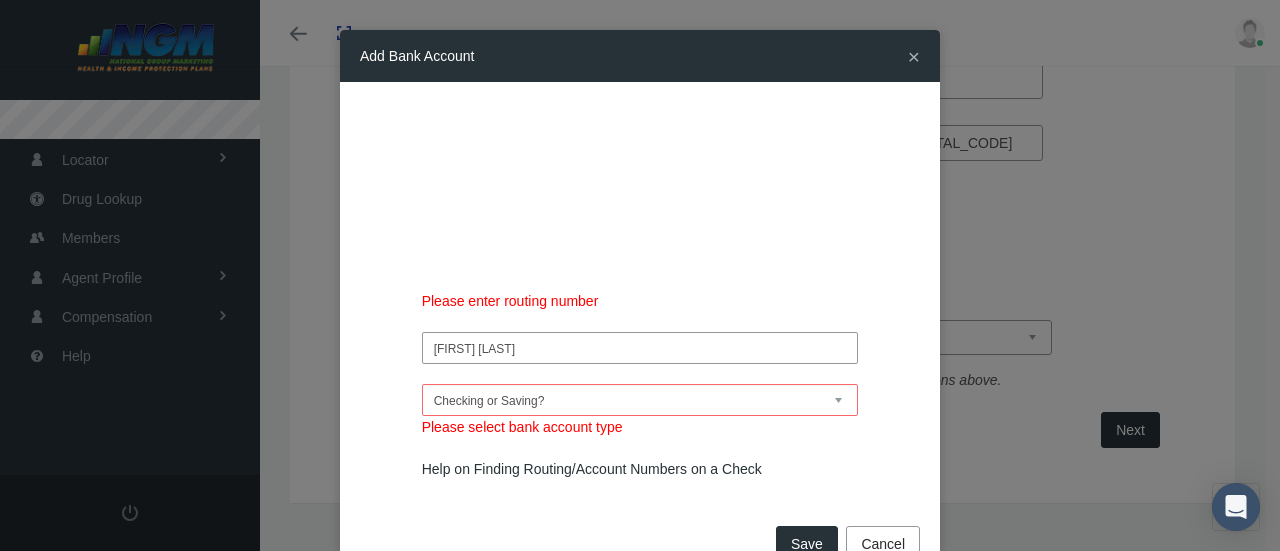 click on "Checking or Saving?
Checking
Saving" at bounding box center (640, 400) 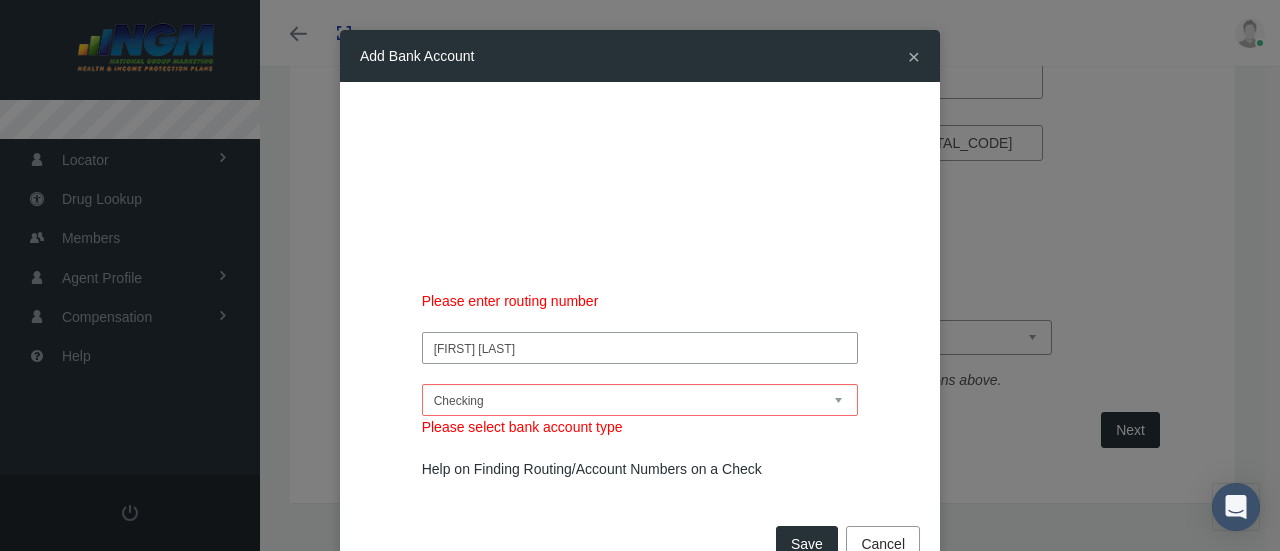 click on "Checking or Saving?
Checking
Saving" at bounding box center [640, 400] 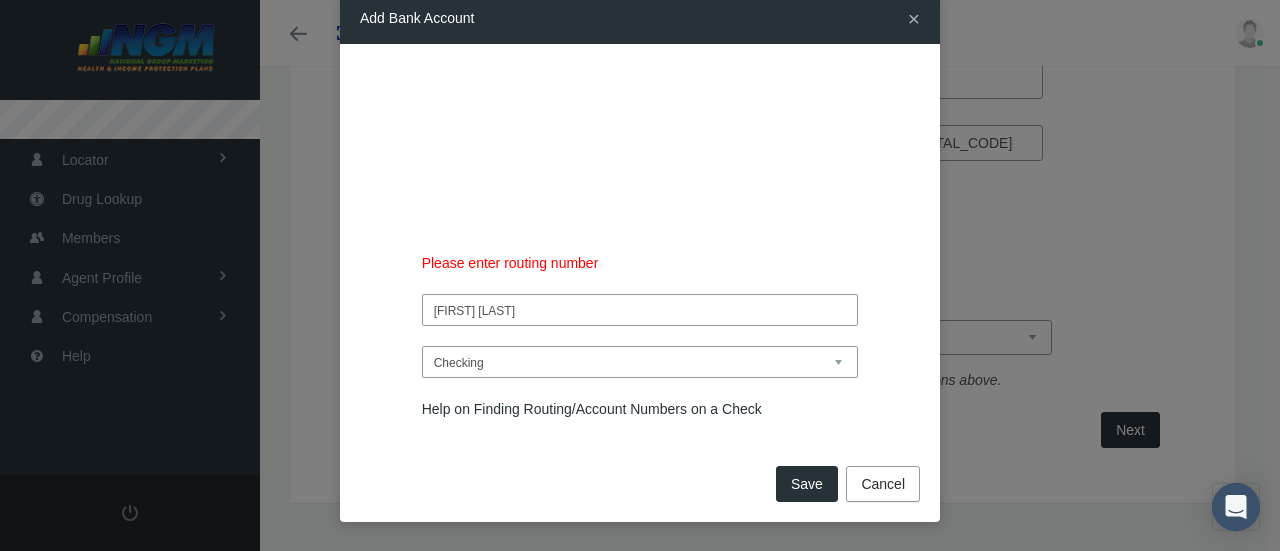 click on "Please enter routing number
William Davis
Saving" at bounding box center (640, 252) 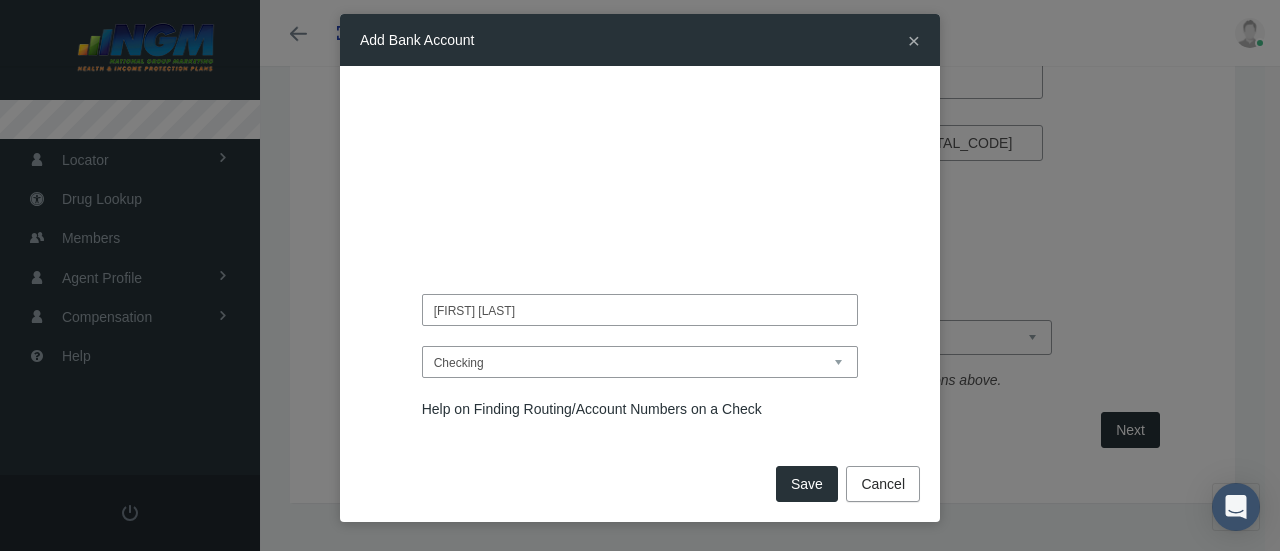click on "Save" at bounding box center [807, 484] 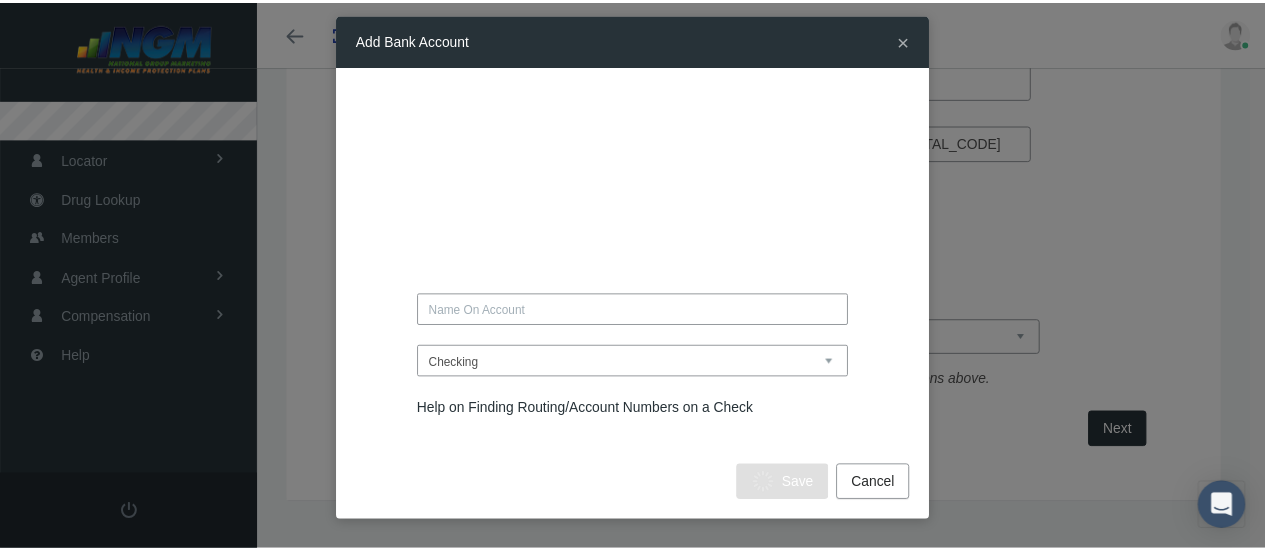 scroll, scrollTop: 0, scrollLeft: 0, axis: both 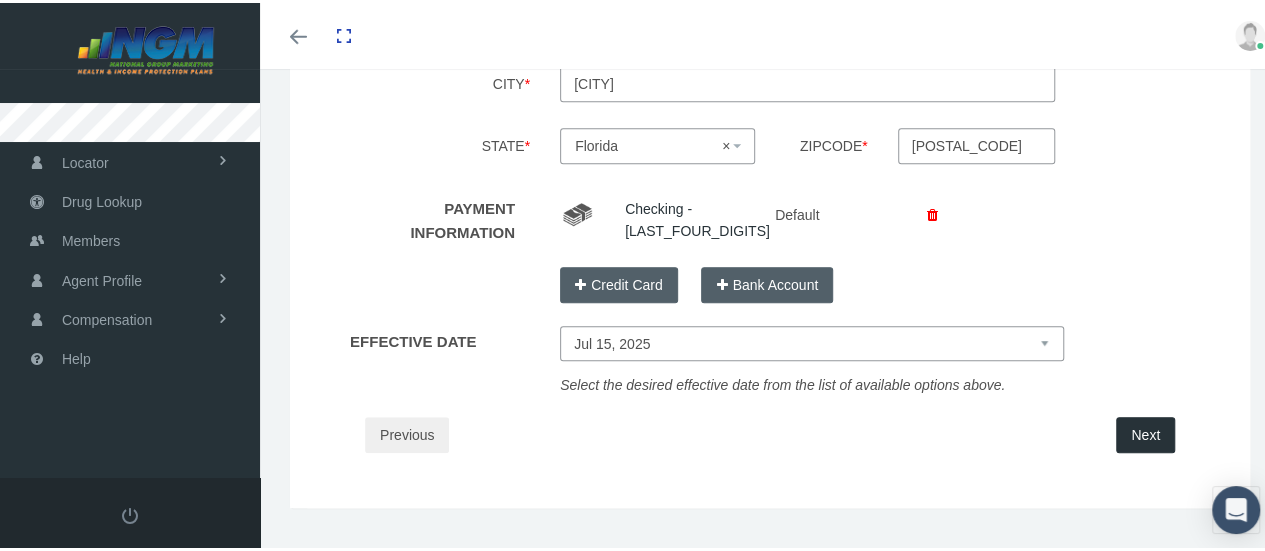 click on "Select Jul 15, 2025 Aug 1, 2025 Aug 15, 2025 Sep 1, 2025" at bounding box center (812, 340) 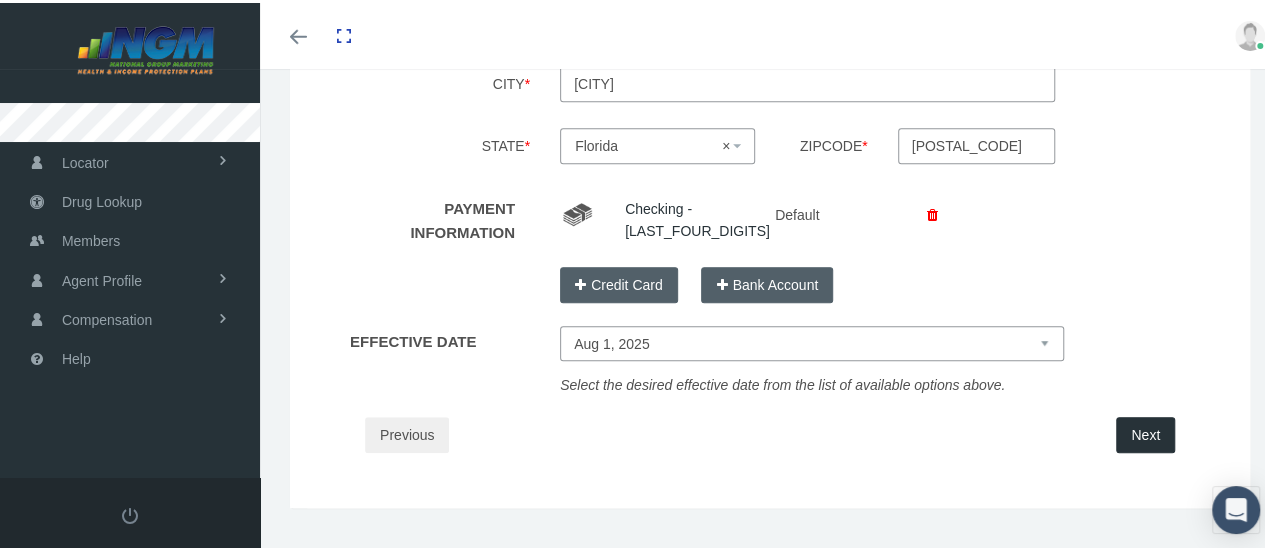 click on "Select Jul 15, 2025 Aug 1, 2025 Aug 15, 2025 Sep 1, 2025" at bounding box center (812, 340) 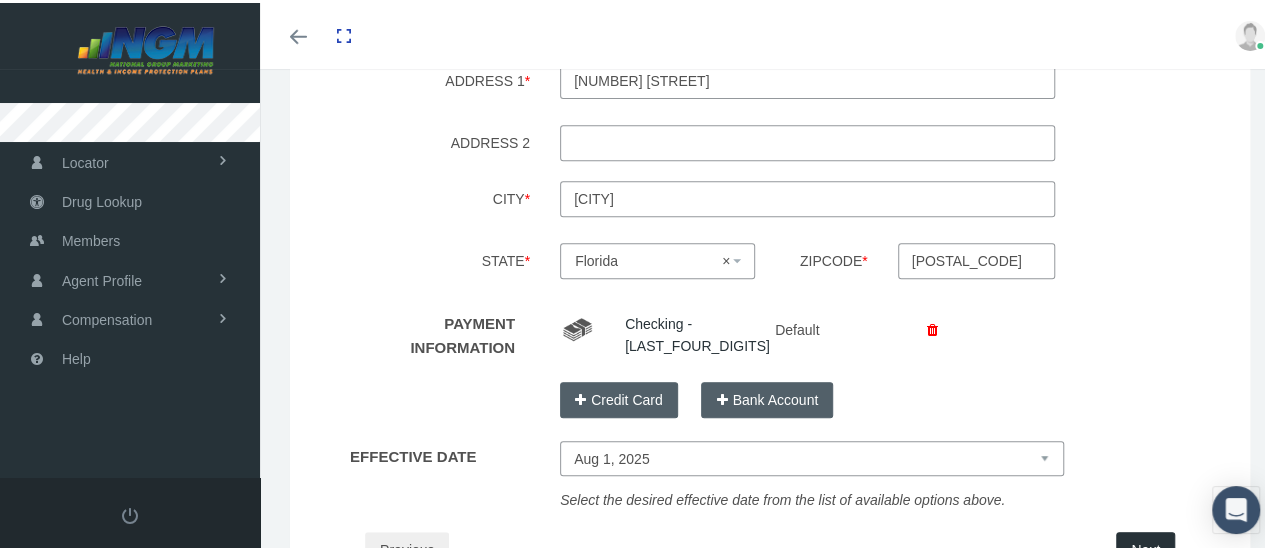 scroll, scrollTop: 482, scrollLeft: 0, axis: vertical 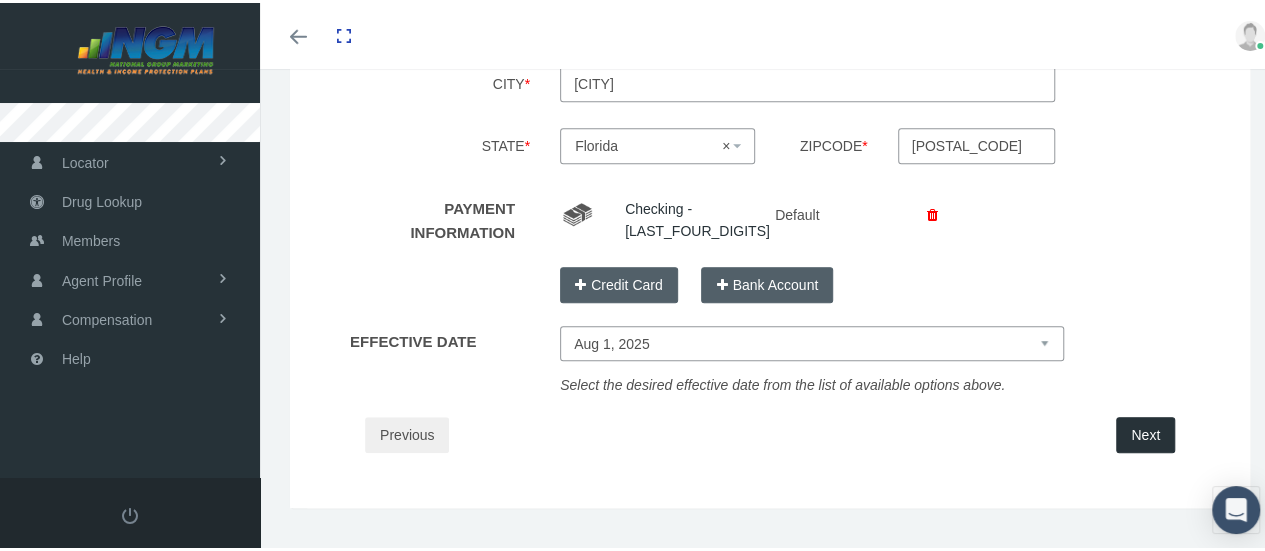 click on "Next" at bounding box center (1145, 432) 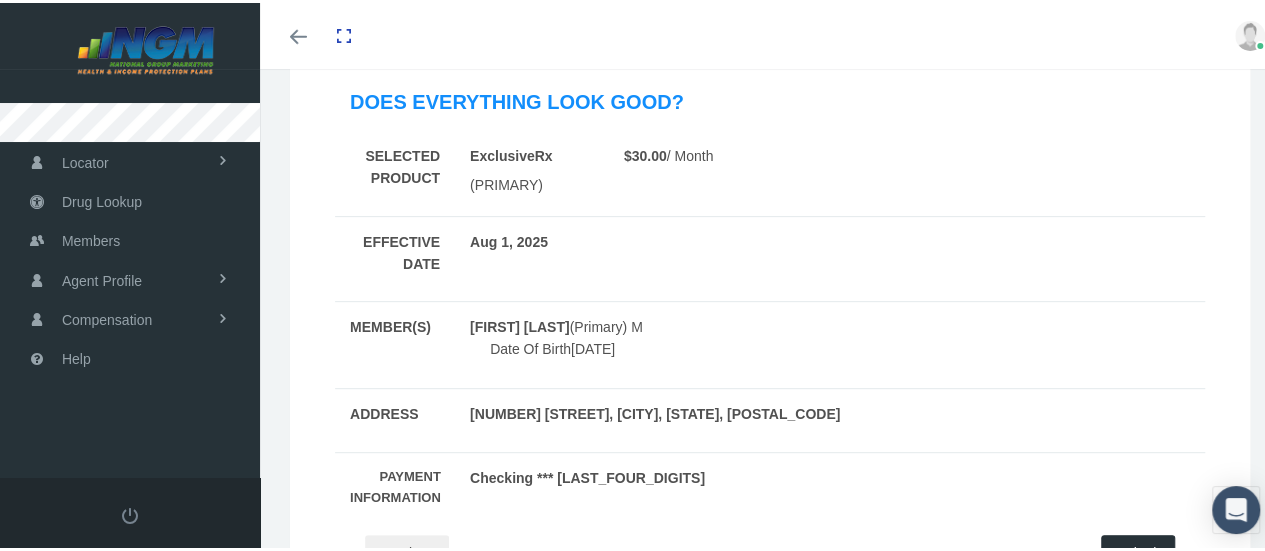 scroll, scrollTop: 400, scrollLeft: 0, axis: vertical 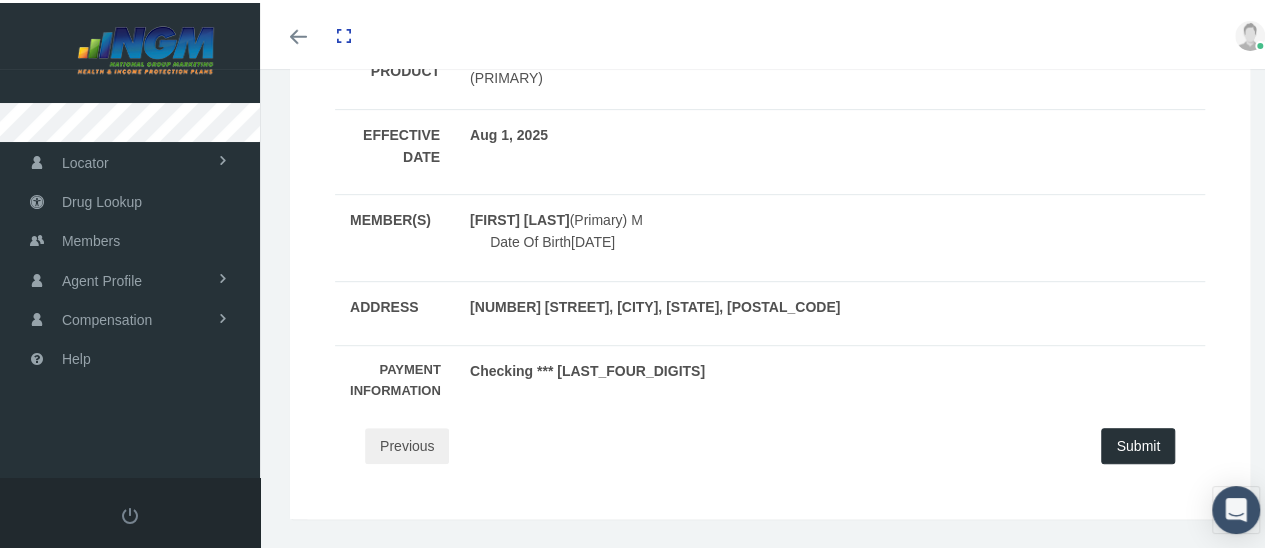 click on "Submit" at bounding box center [1138, 443] 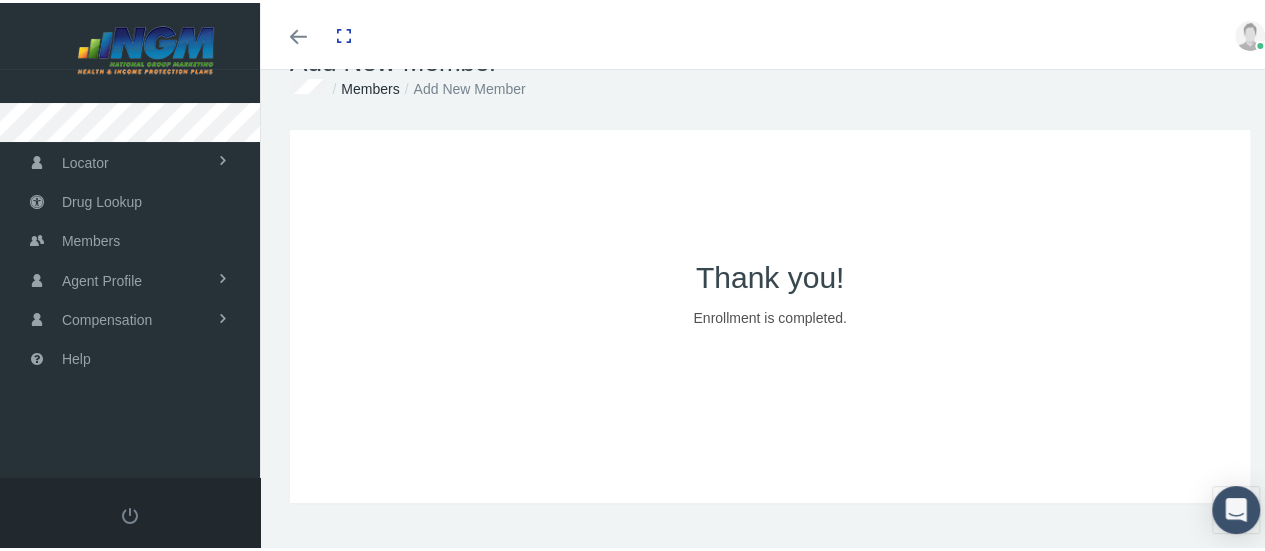 scroll, scrollTop: 50, scrollLeft: 0, axis: vertical 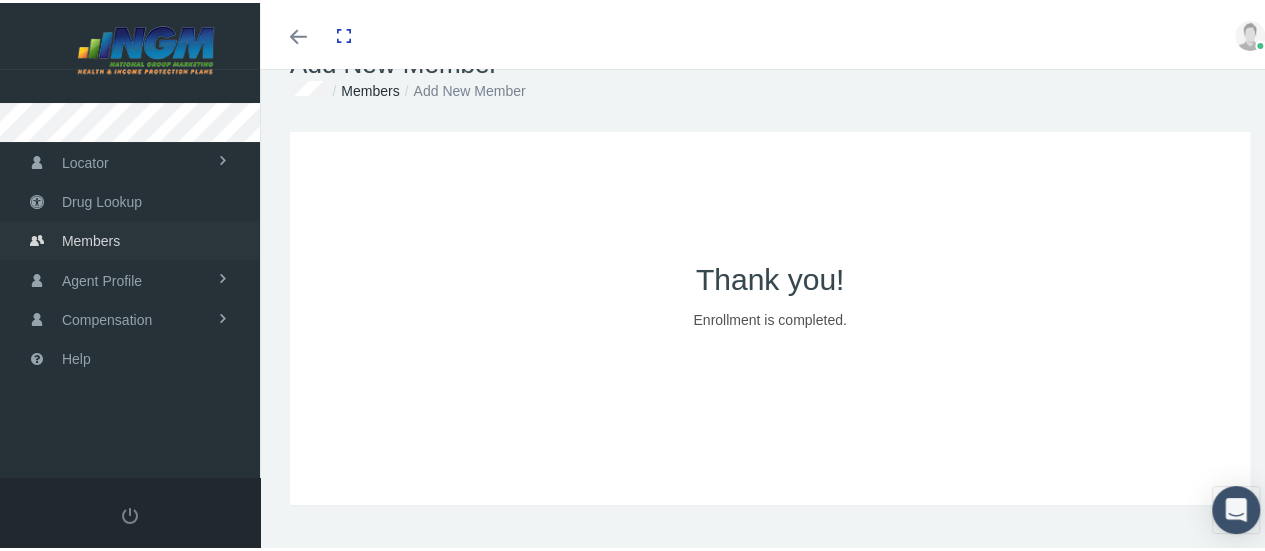 click on "Members" at bounding box center [91, 238] 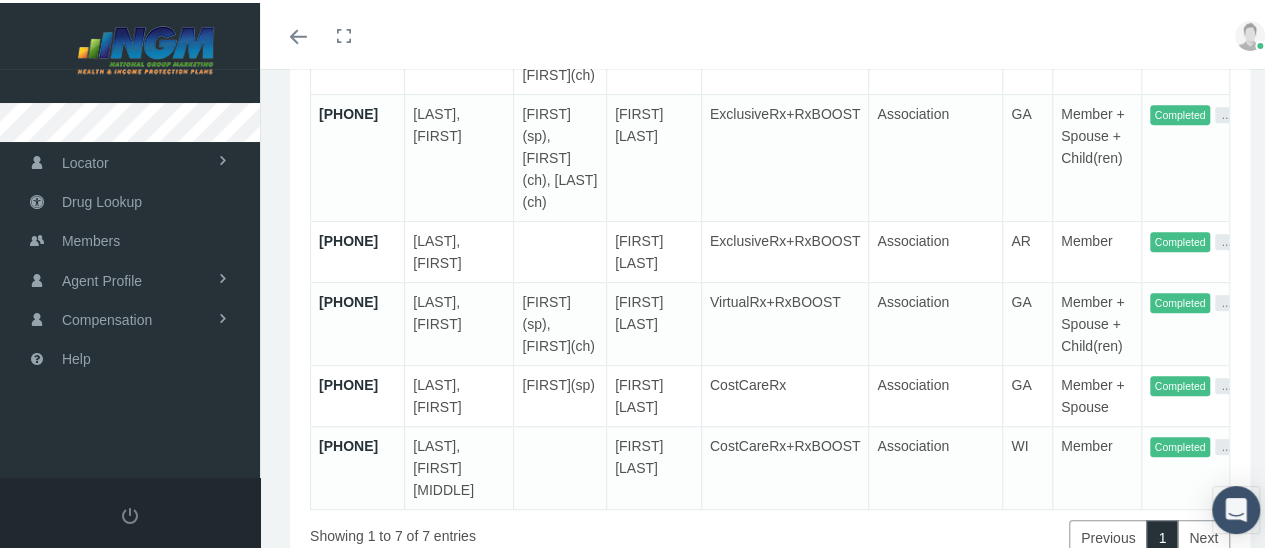 scroll, scrollTop: 384, scrollLeft: 0, axis: vertical 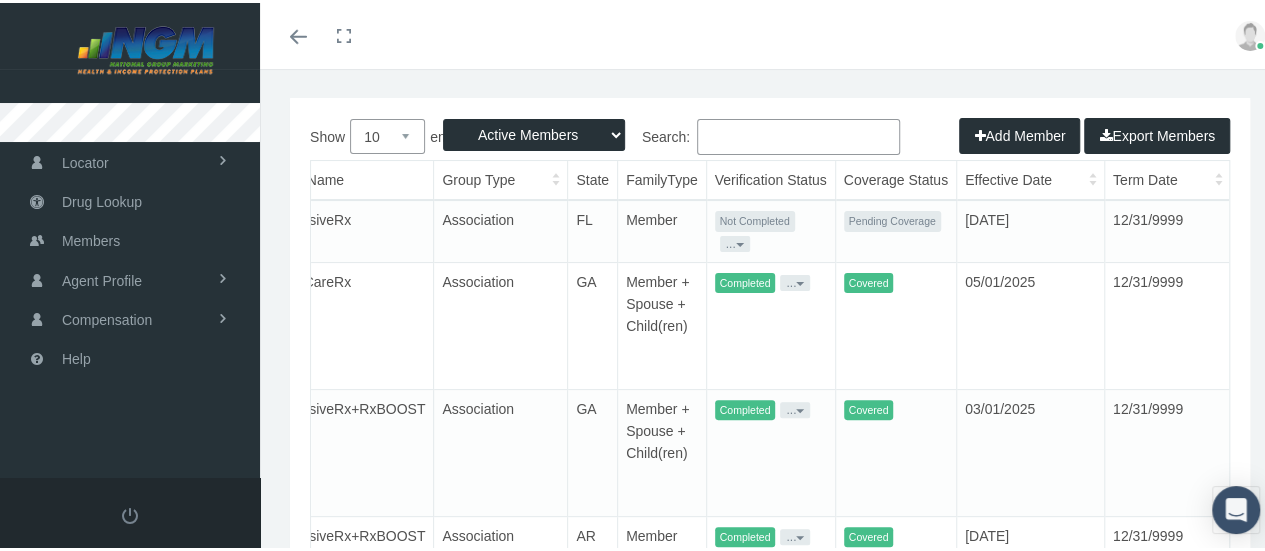 click on "..." at bounding box center (735, 241) 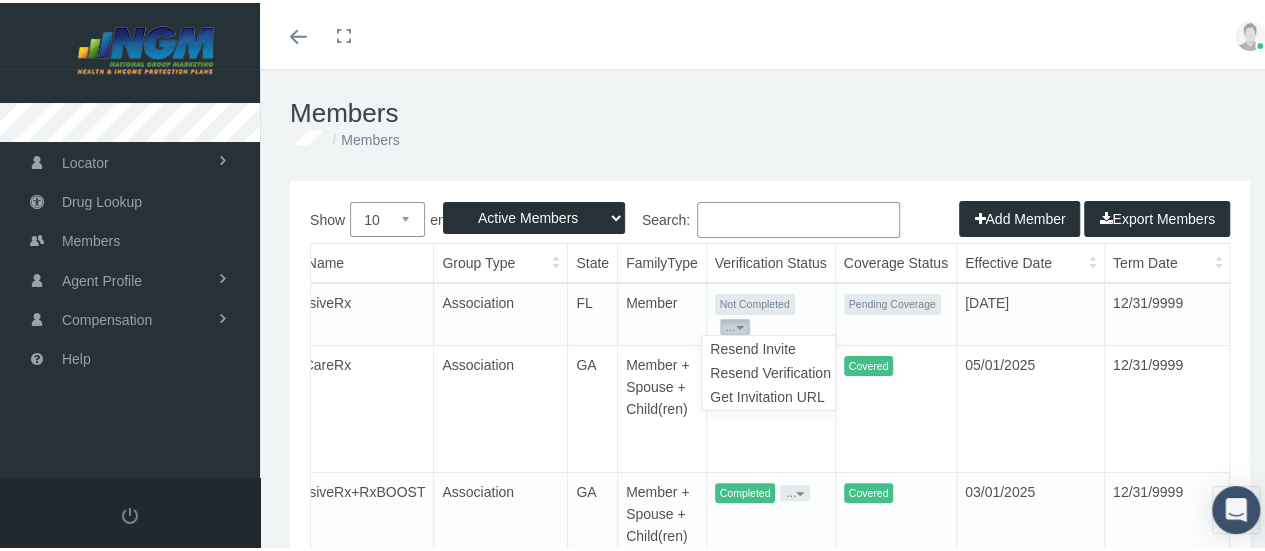 scroll, scrollTop: 0, scrollLeft: 0, axis: both 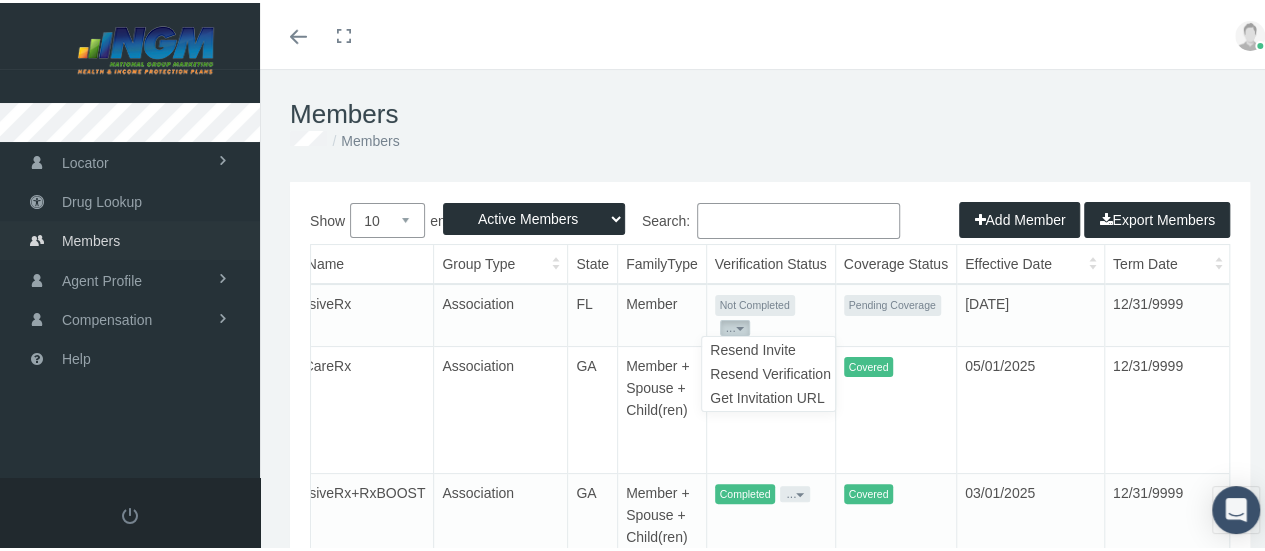 click on "Members" at bounding box center (91, 238) 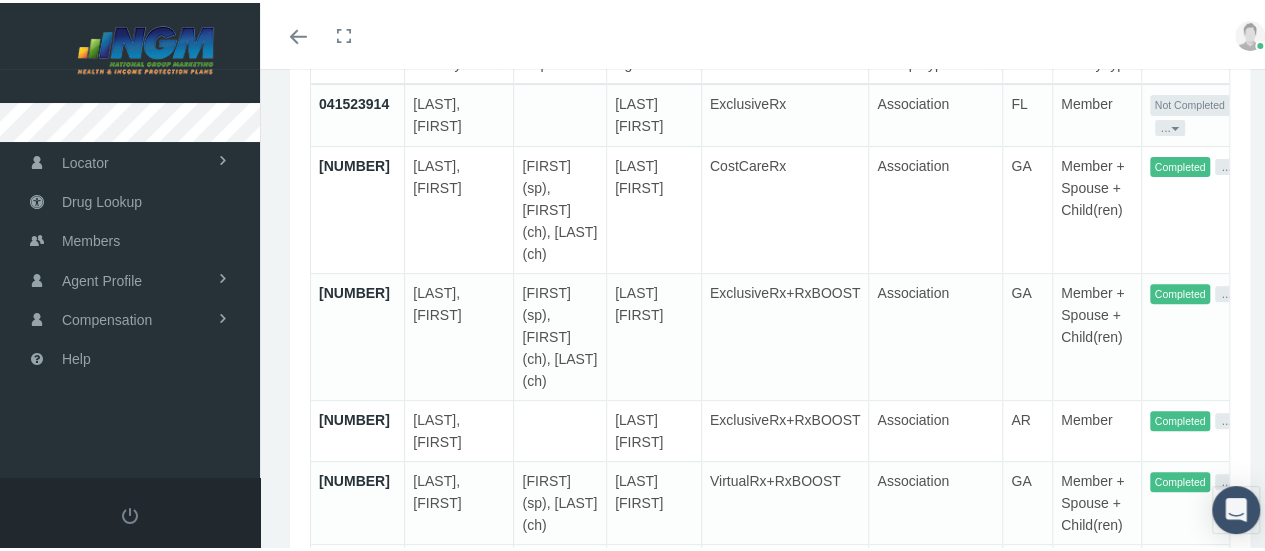 scroll, scrollTop: 384, scrollLeft: 0, axis: vertical 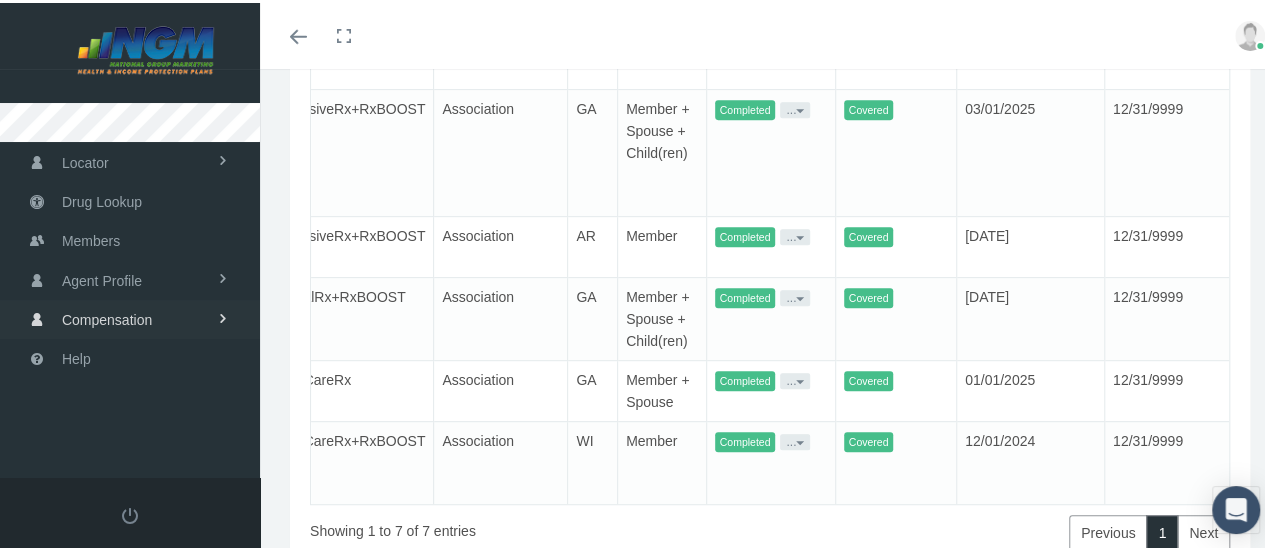 click on "Compensation" at bounding box center (107, 317) 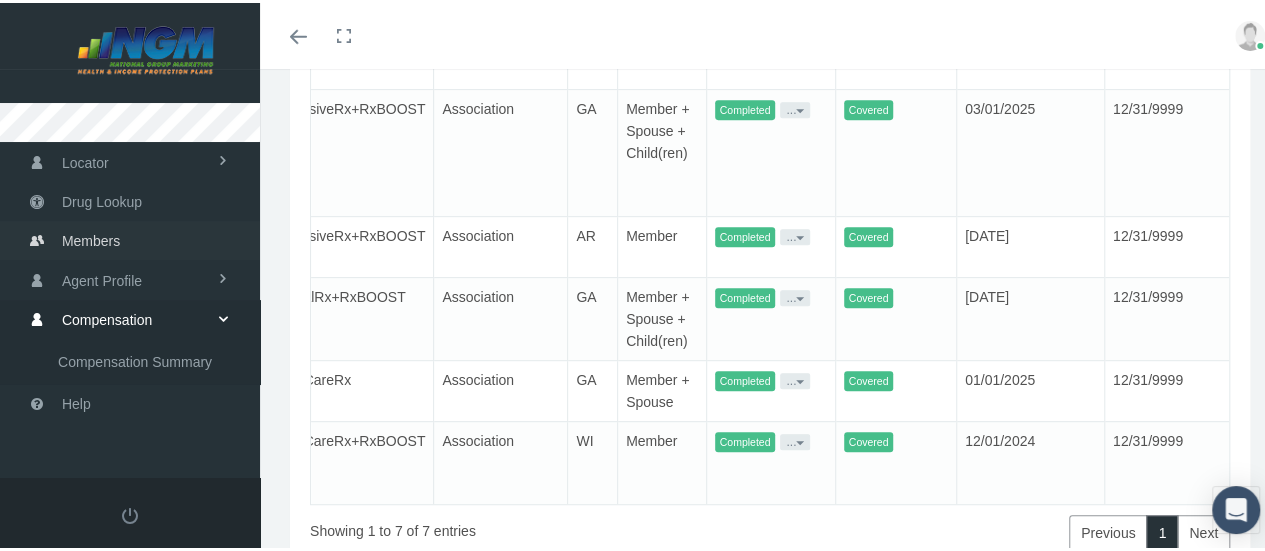 click on "Members" at bounding box center [91, 238] 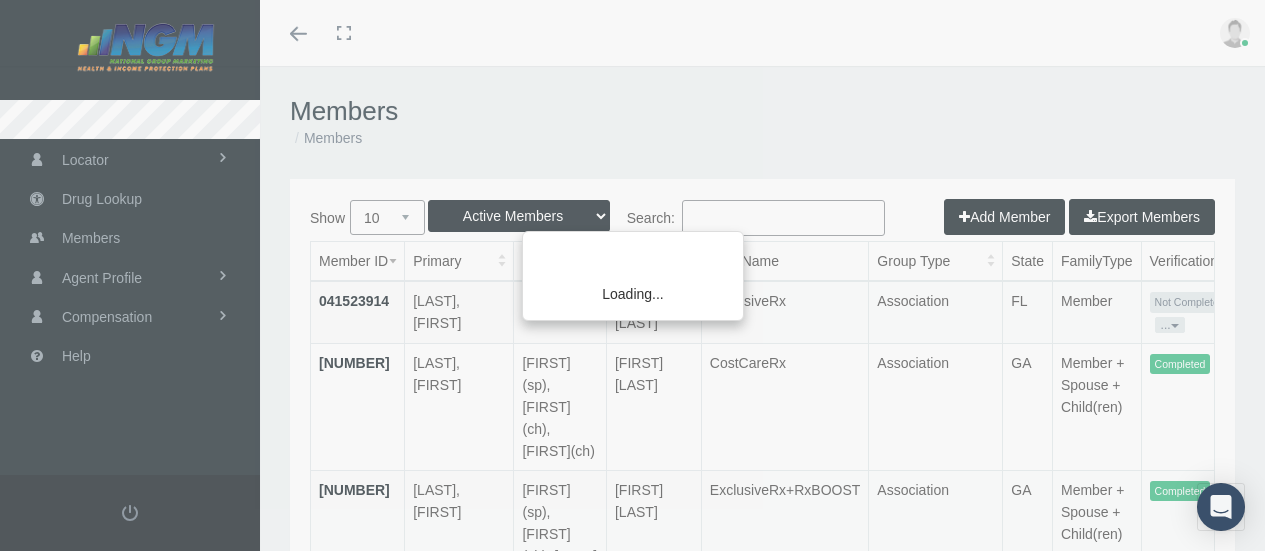 scroll, scrollTop: 0, scrollLeft: 0, axis: both 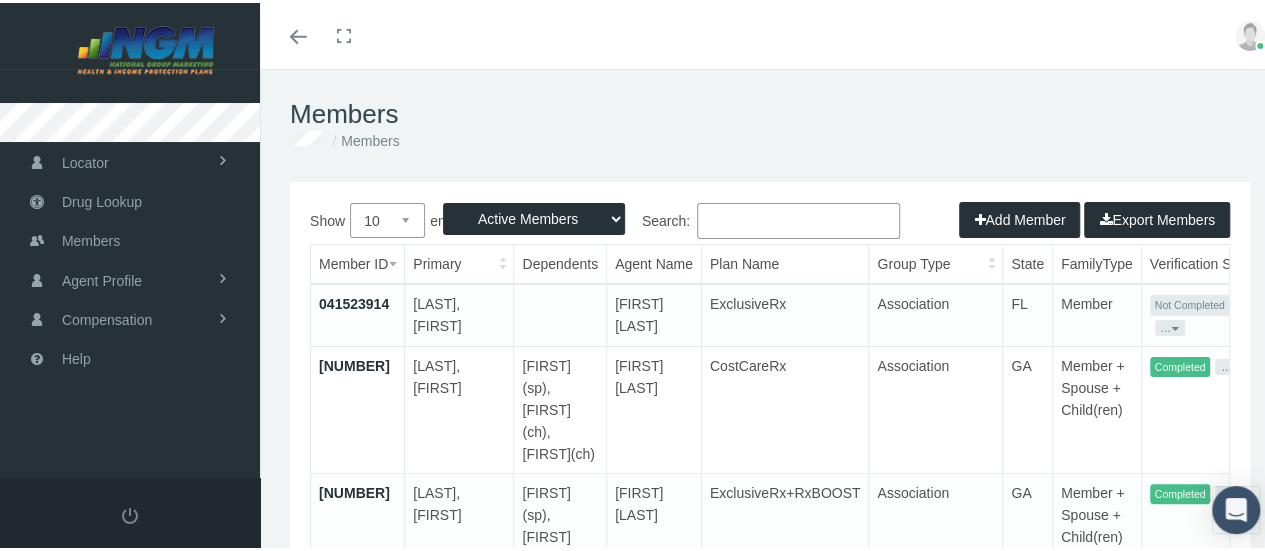click at bounding box center (1250, 33) 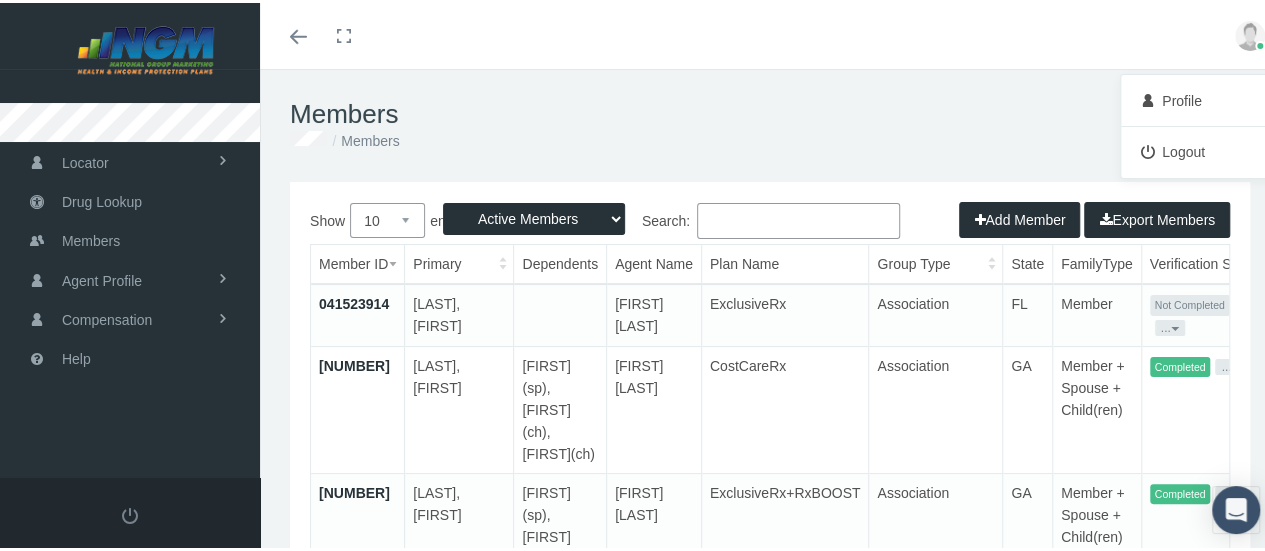 click on "Logout" at bounding box center (1200, 149) 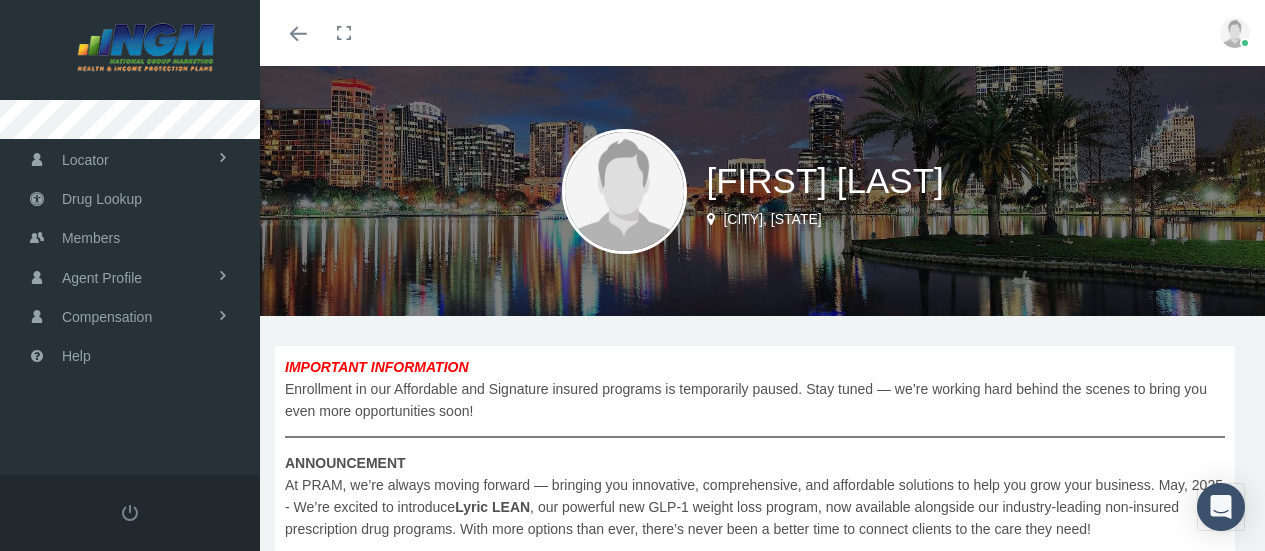 scroll, scrollTop: 0, scrollLeft: 0, axis: both 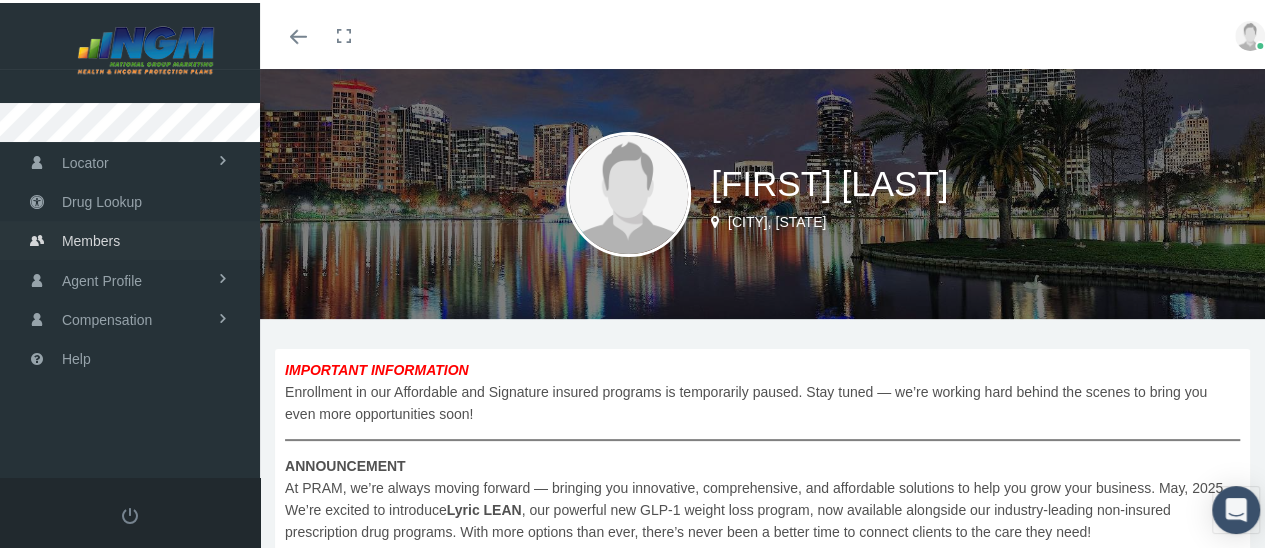 click on "Members" at bounding box center (91, 238) 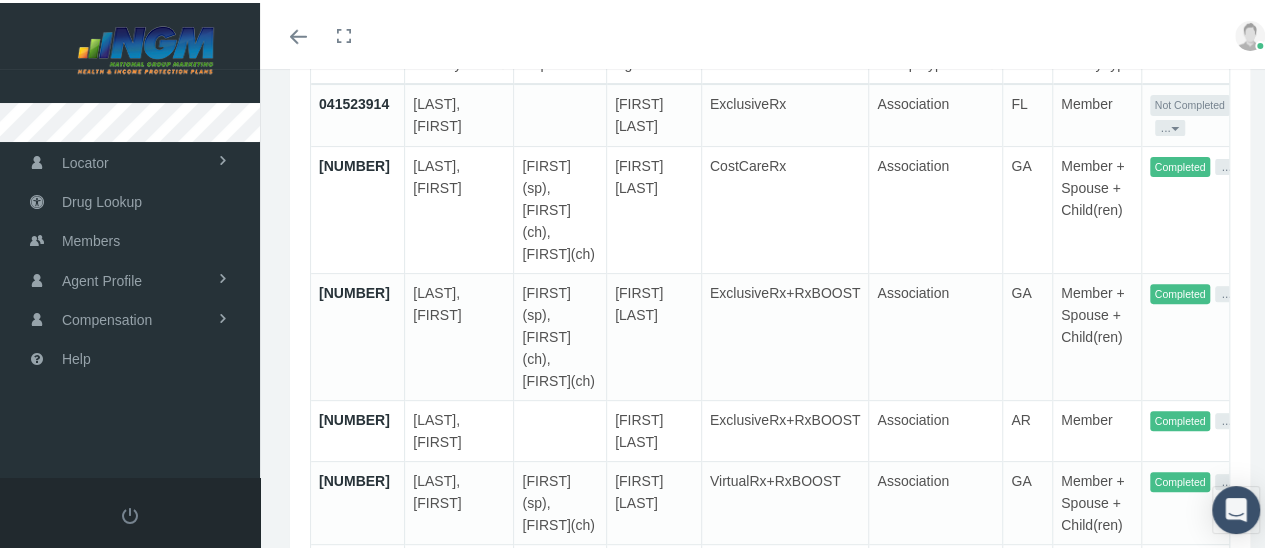 scroll, scrollTop: 384, scrollLeft: 0, axis: vertical 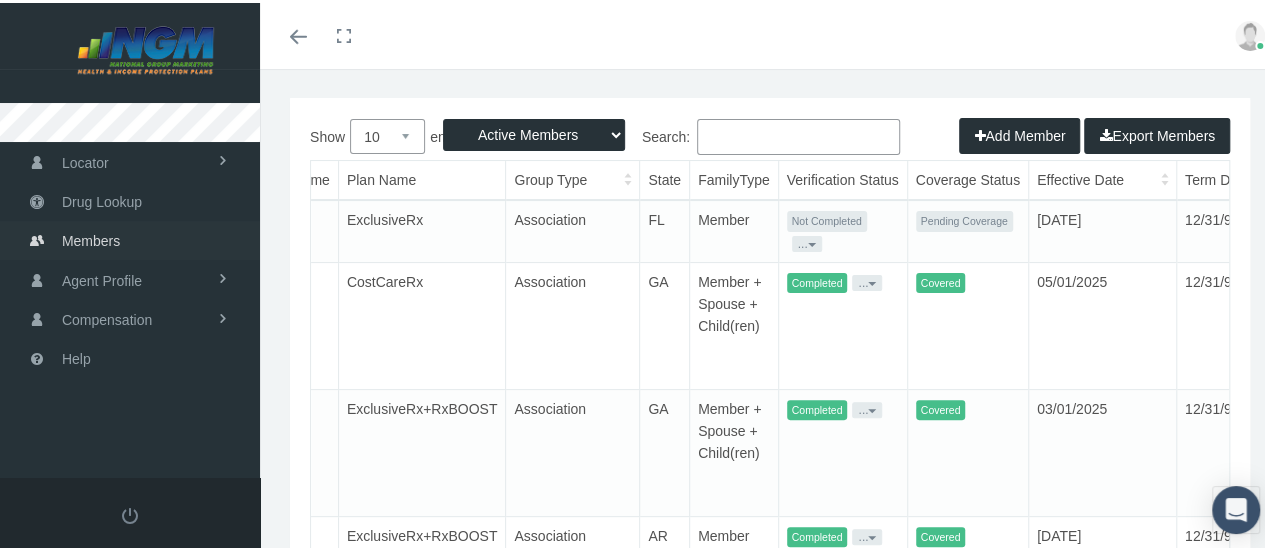 click on "Members" at bounding box center [91, 238] 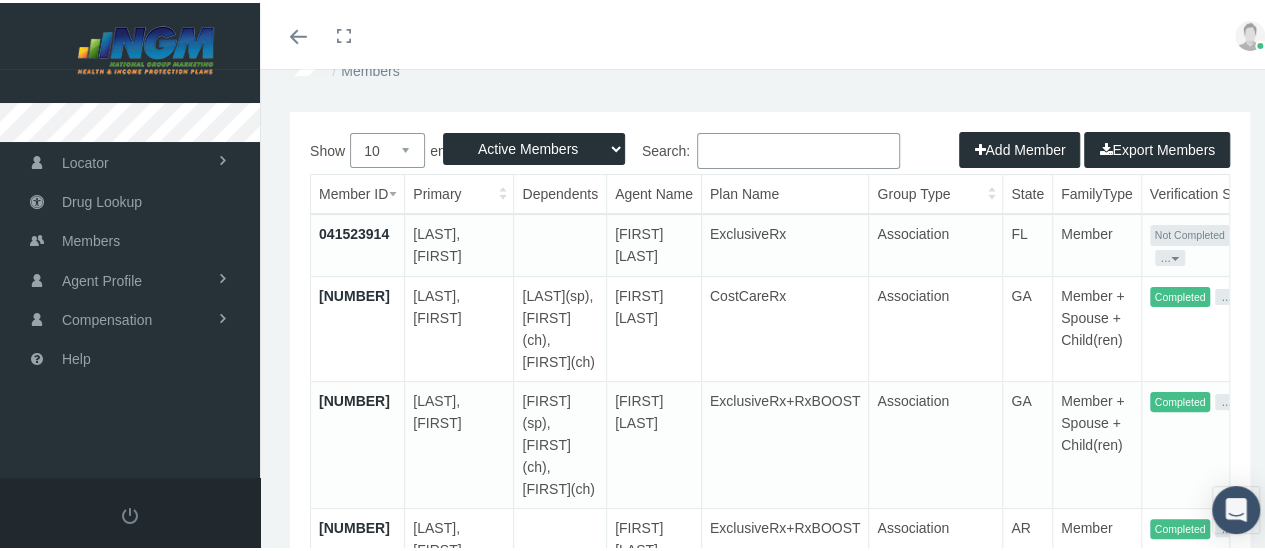 scroll, scrollTop: 100, scrollLeft: 0, axis: vertical 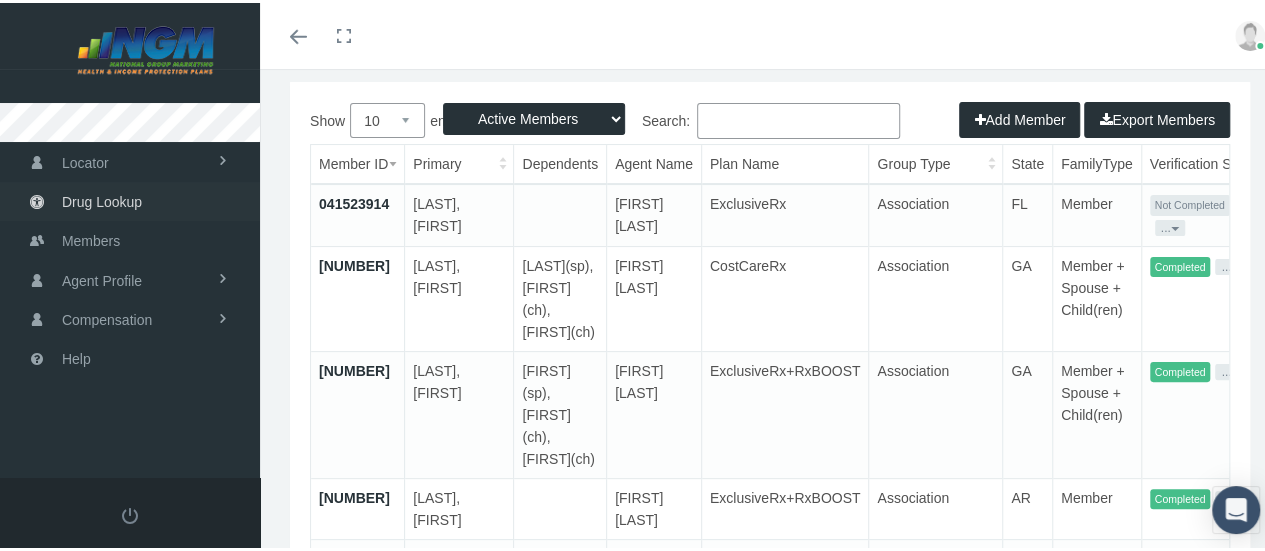 click on "Drug Lookup" at bounding box center [102, 199] 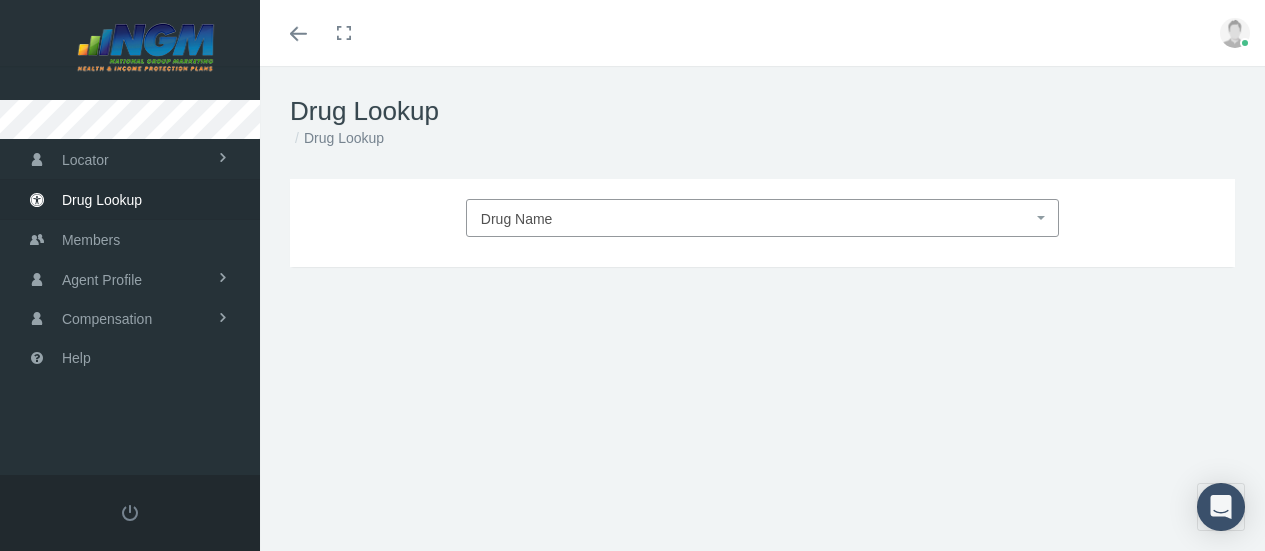 scroll, scrollTop: 0, scrollLeft: 0, axis: both 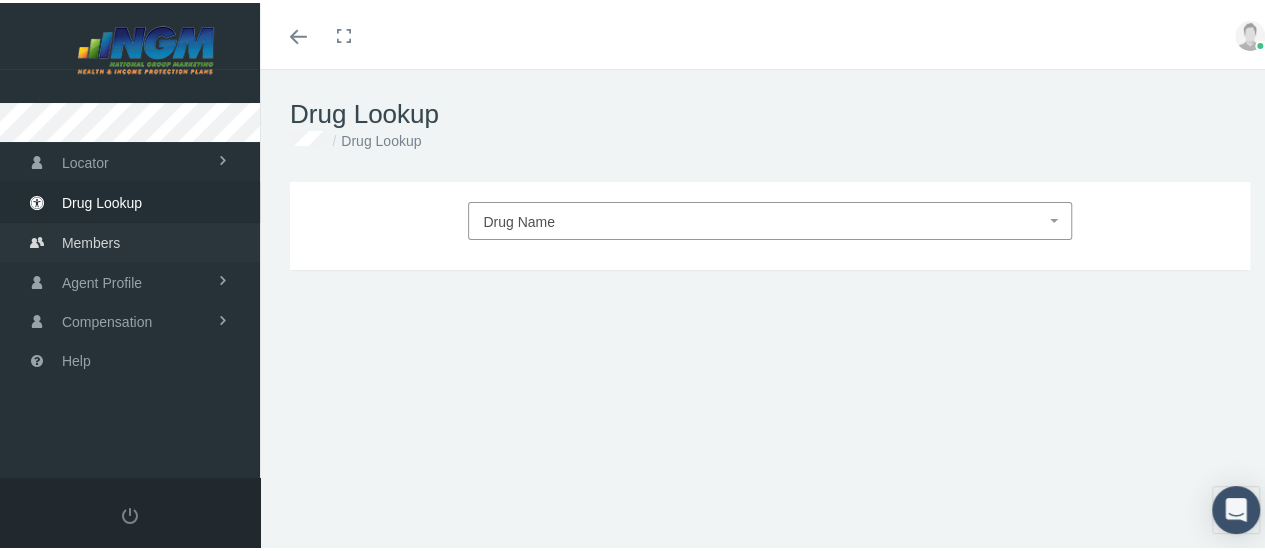 click on "Members" at bounding box center (91, 240) 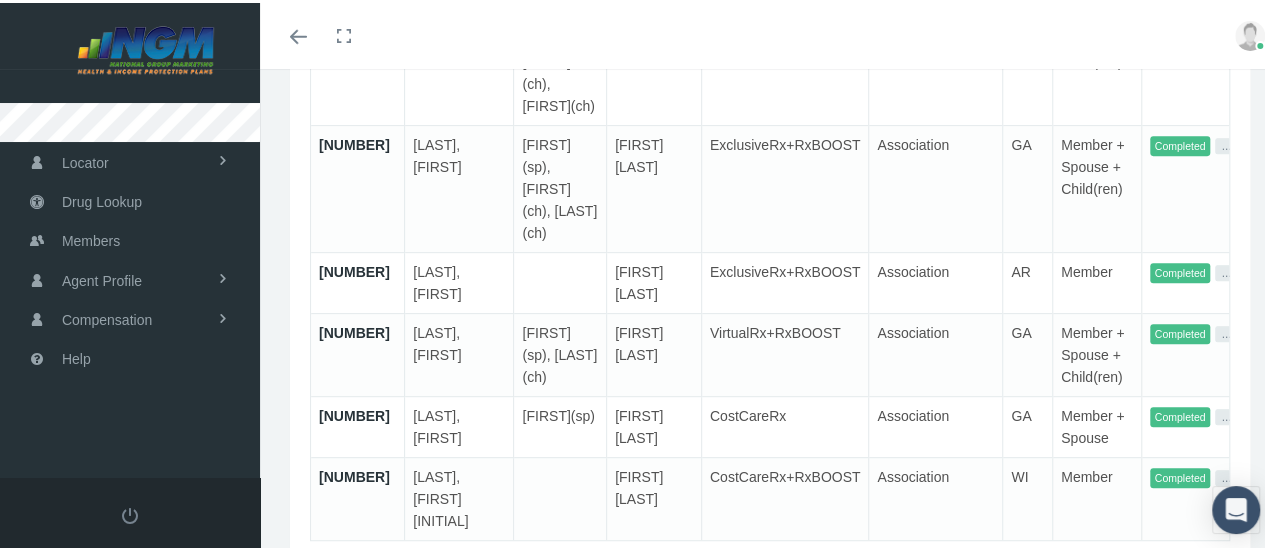 scroll, scrollTop: 384, scrollLeft: 0, axis: vertical 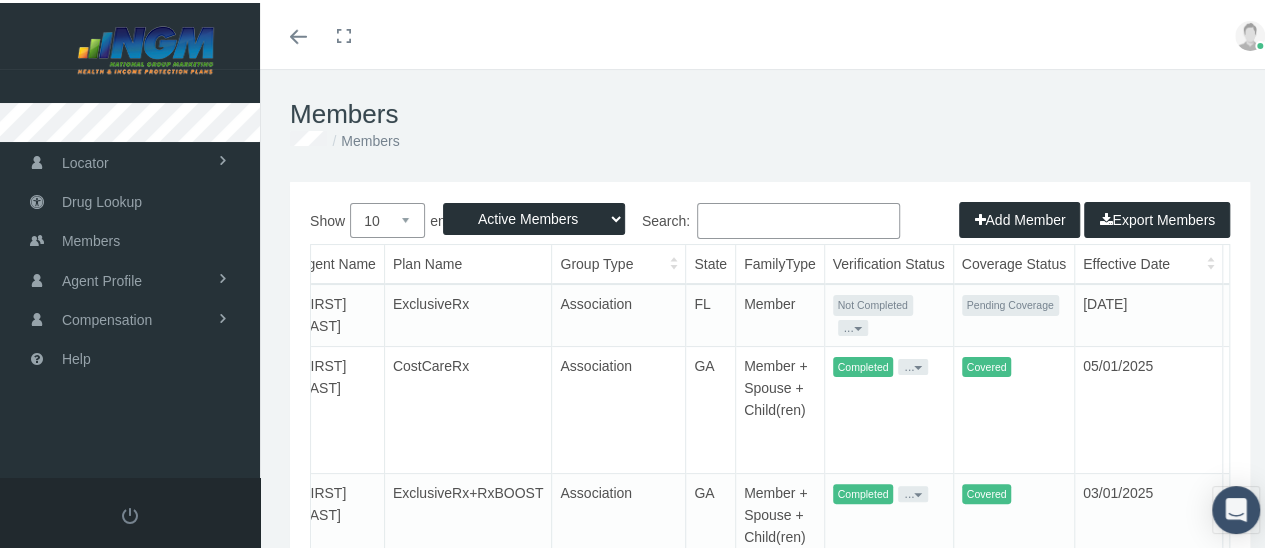 click on "Not Completed" at bounding box center [873, 302] 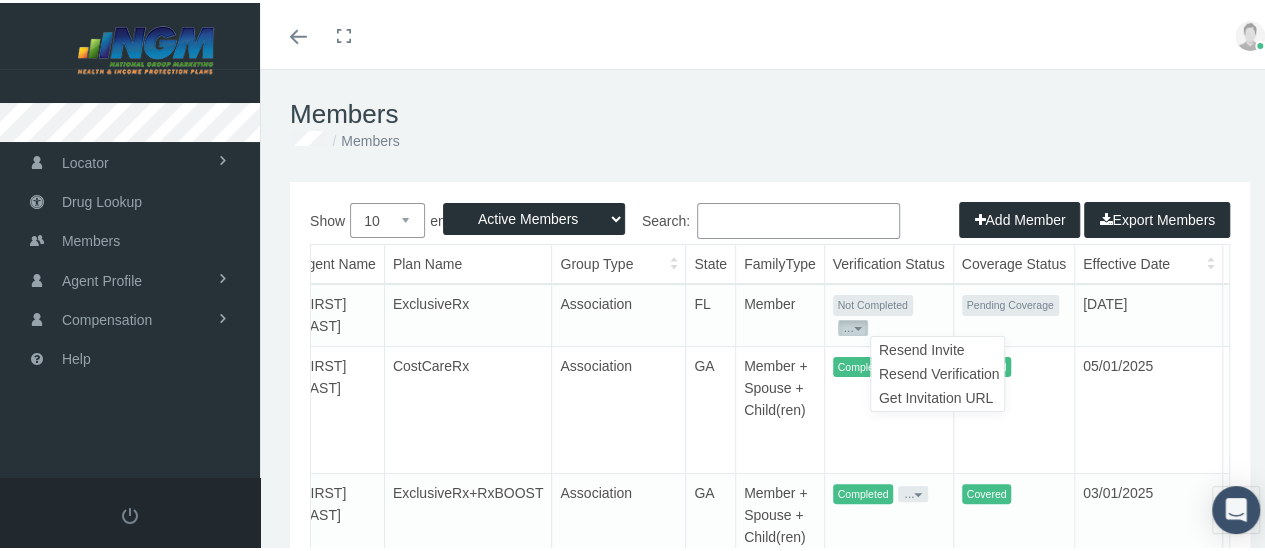 click on "Get Invitation URL" at bounding box center (937, 395) 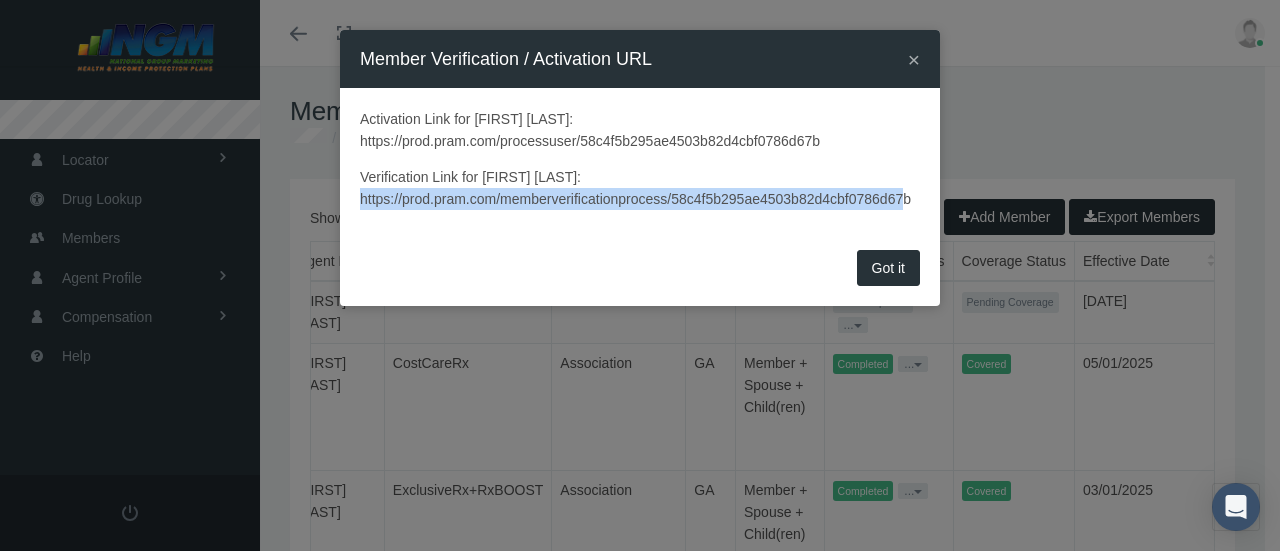 drag, startPoint x: 358, startPoint y: 200, endPoint x: 908, endPoint y: 199, distance: 550.0009 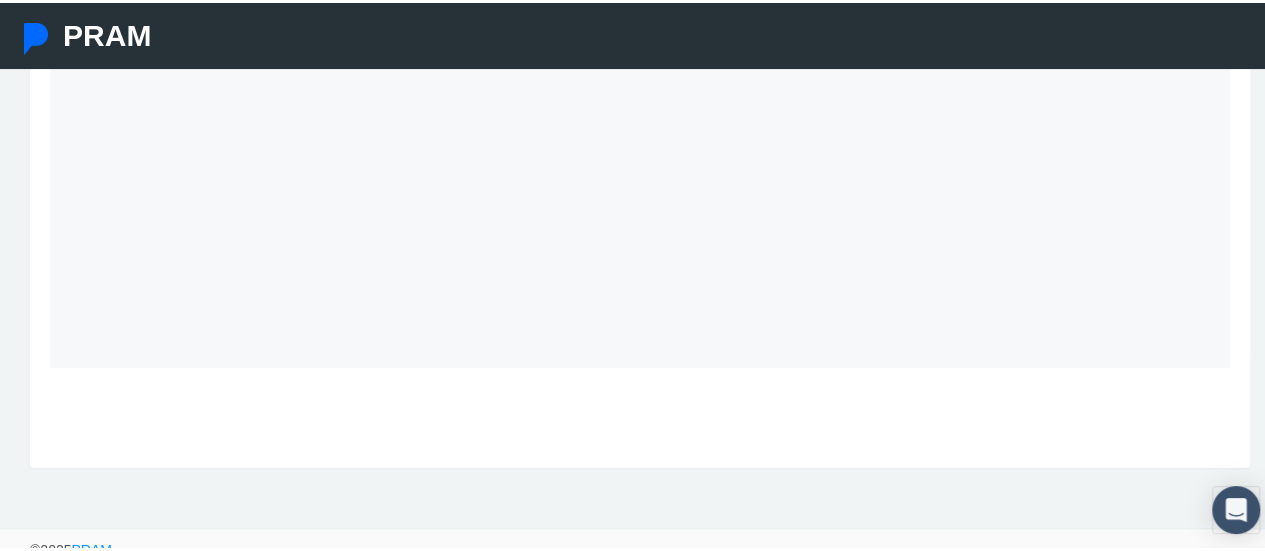 scroll, scrollTop: 532, scrollLeft: 0, axis: vertical 